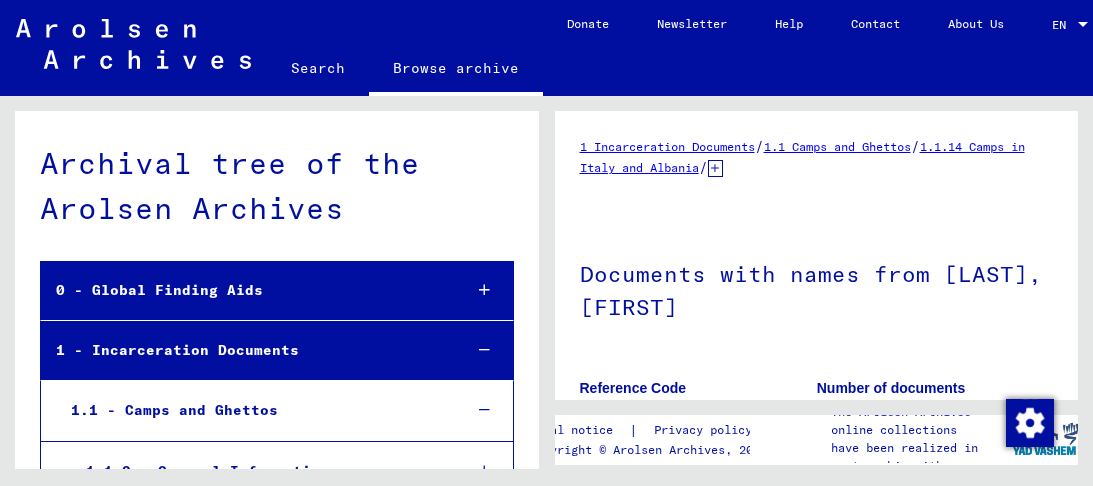 scroll, scrollTop: 0, scrollLeft: 0, axis: both 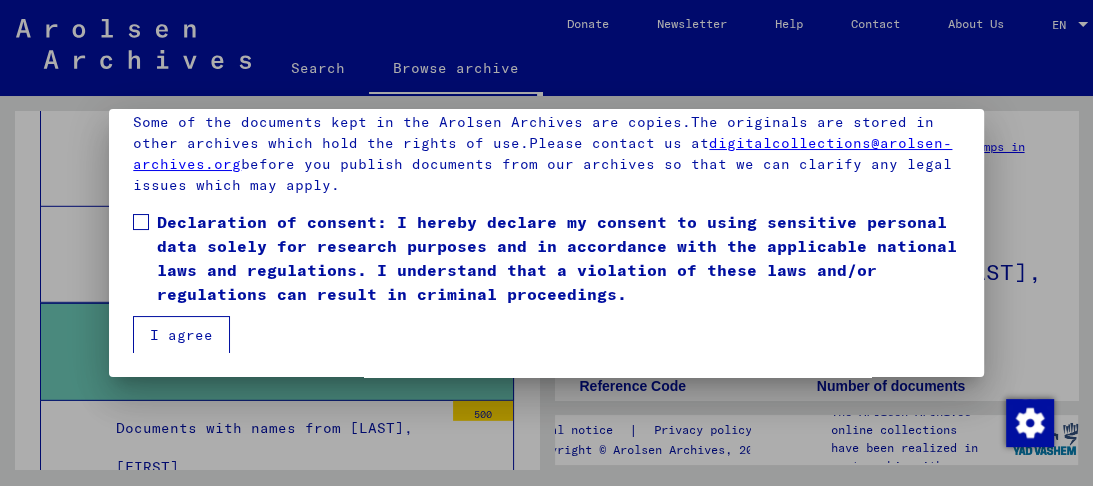 click at bounding box center (141, 222) 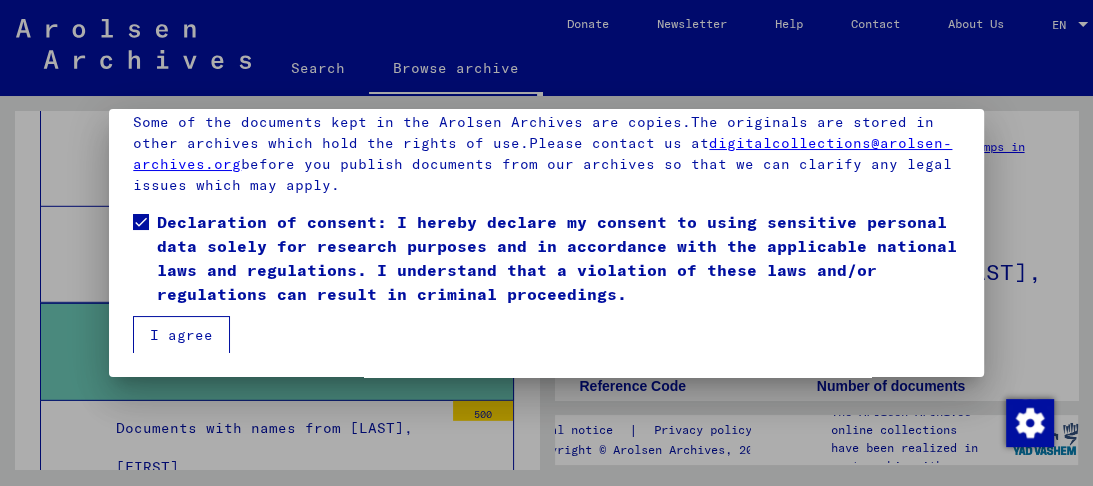 click on "I agree" at bounding box center (181, 335) 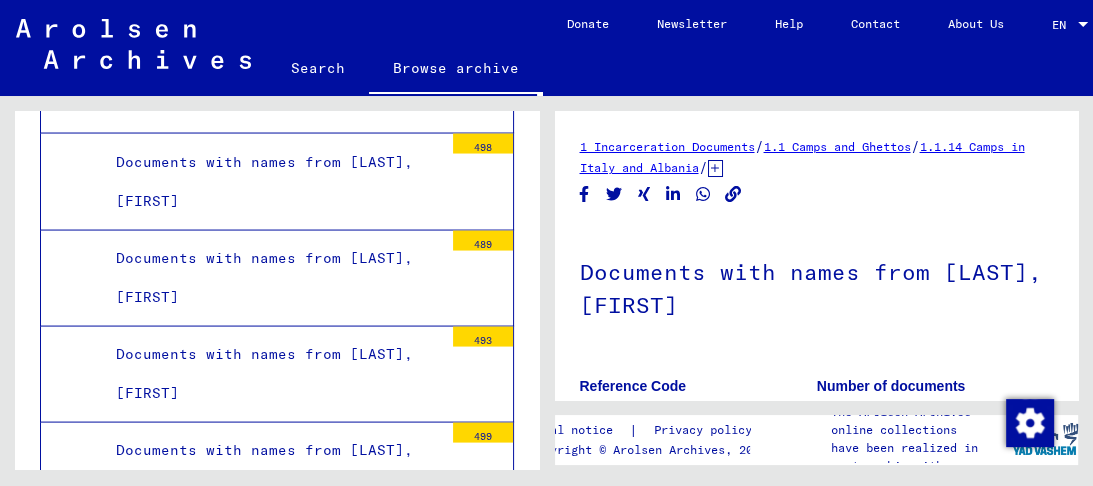 scroll, scrollTop: 2980, scrollLeft: 0, axis: vertical 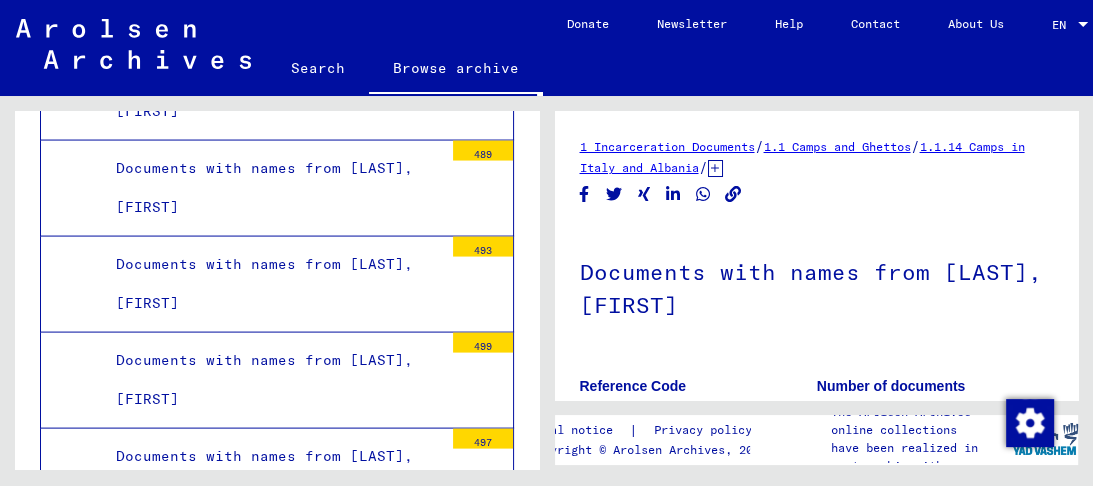 click on "Documents with names from [LAST], [FIRST]" at bounding box center [272, 188] 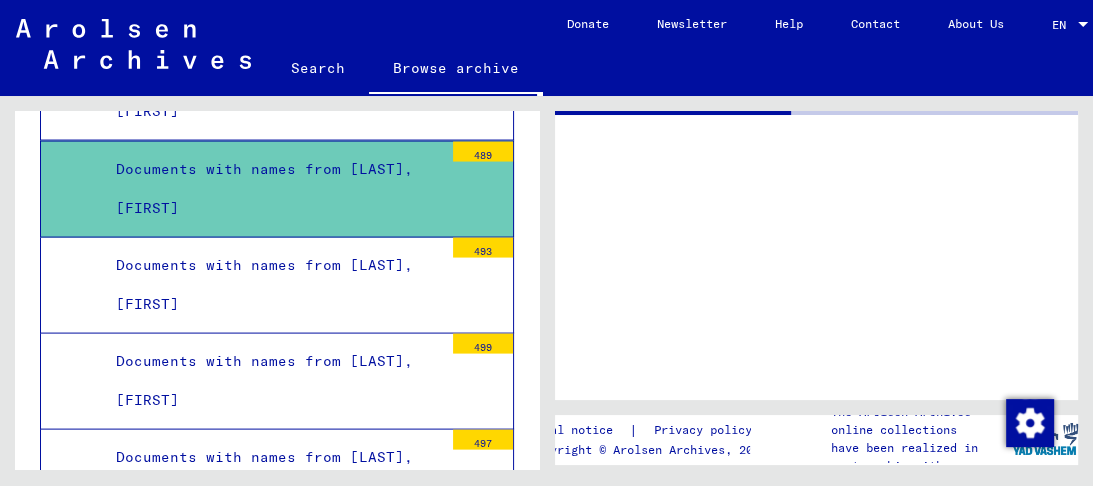 scroll, scrollTop: 2971, scrollLeft: 0, axis: vertical 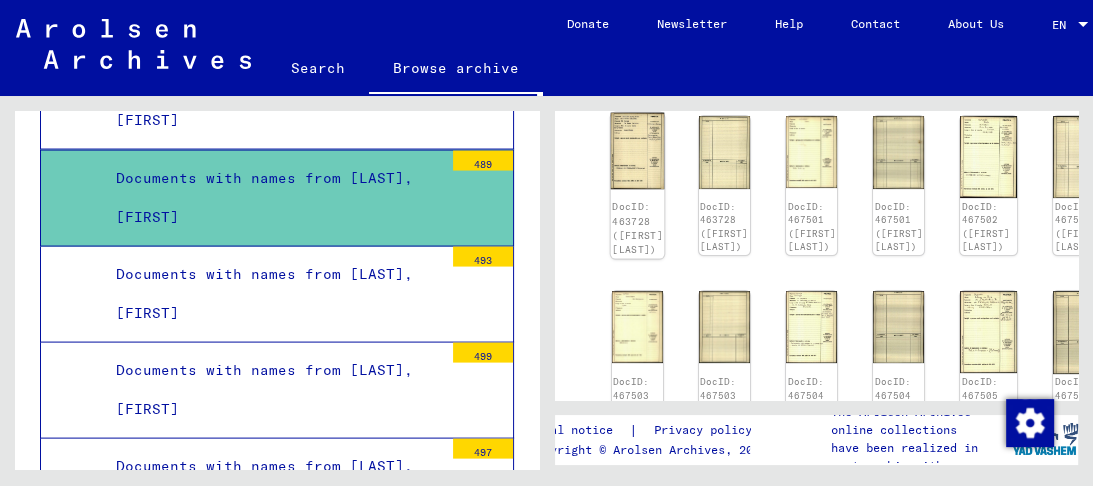 click 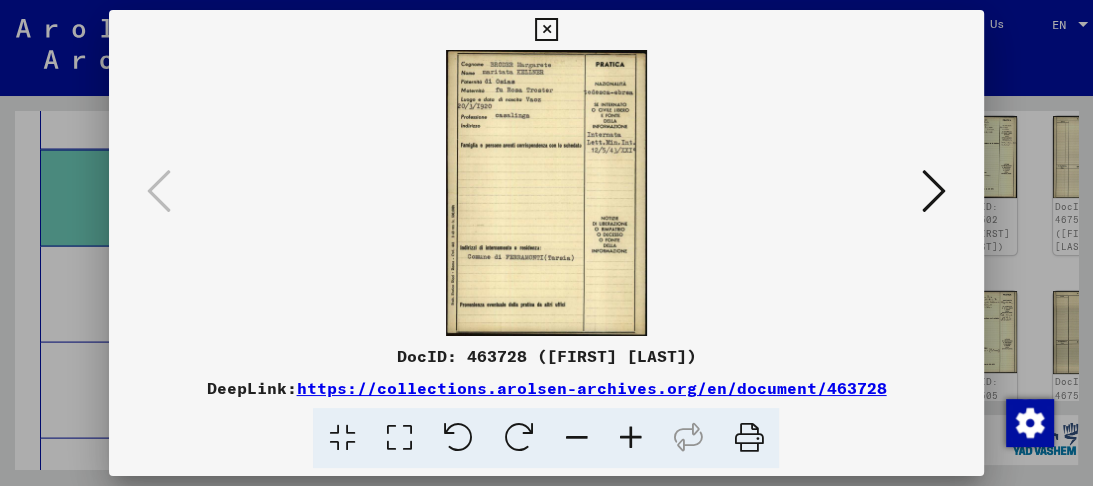 click at bounding box center (398, 438) 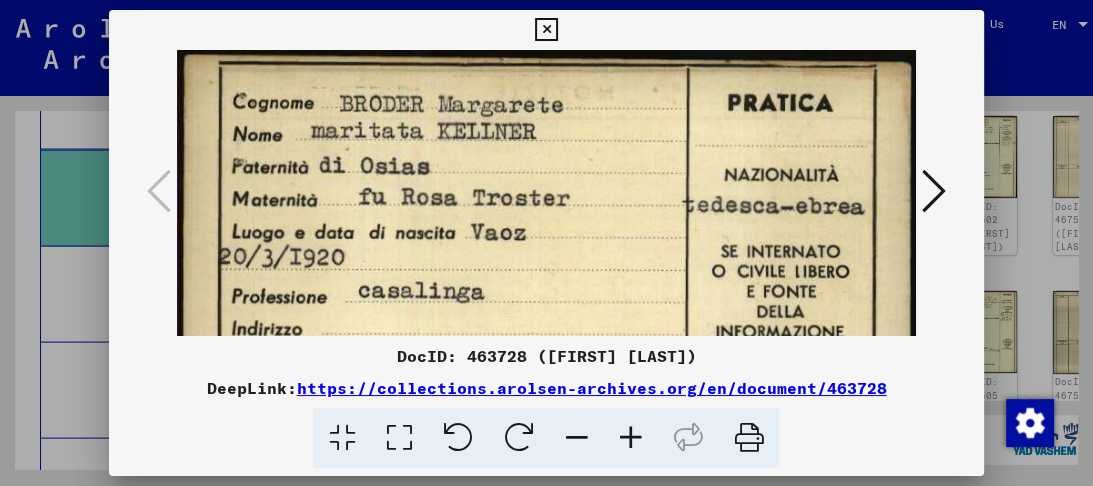 click at bounding box center [934, 191] 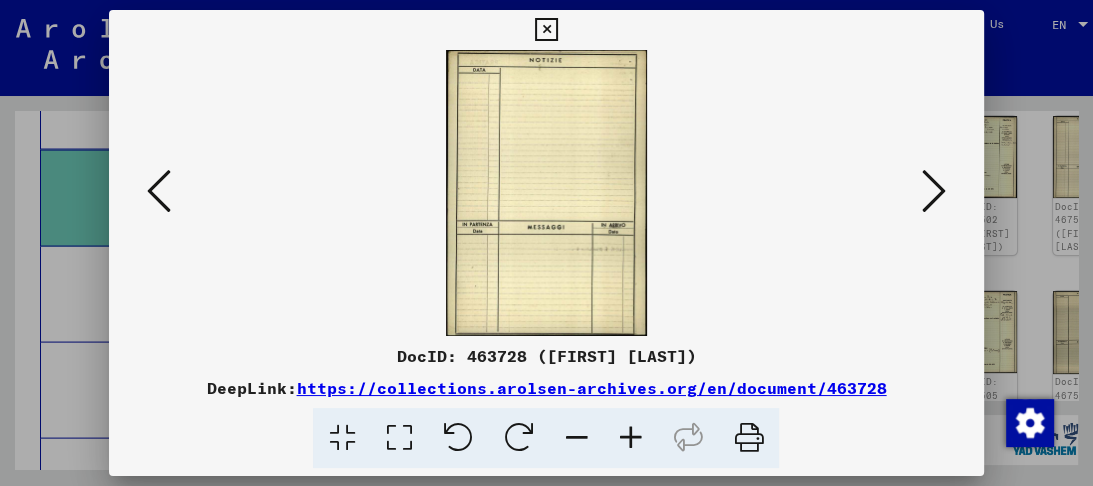 click at bounding box center (934, 191) 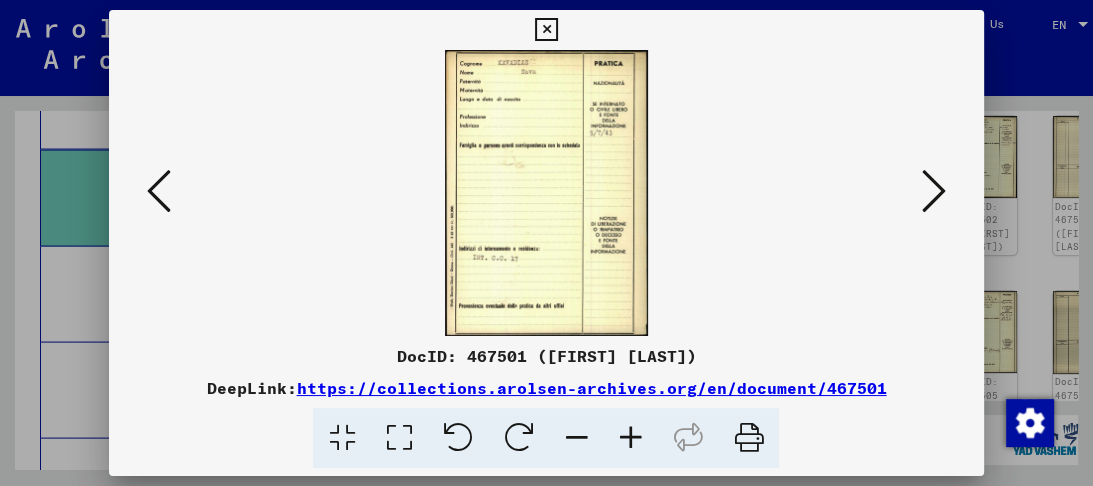 click at bounding box center [934, 191] 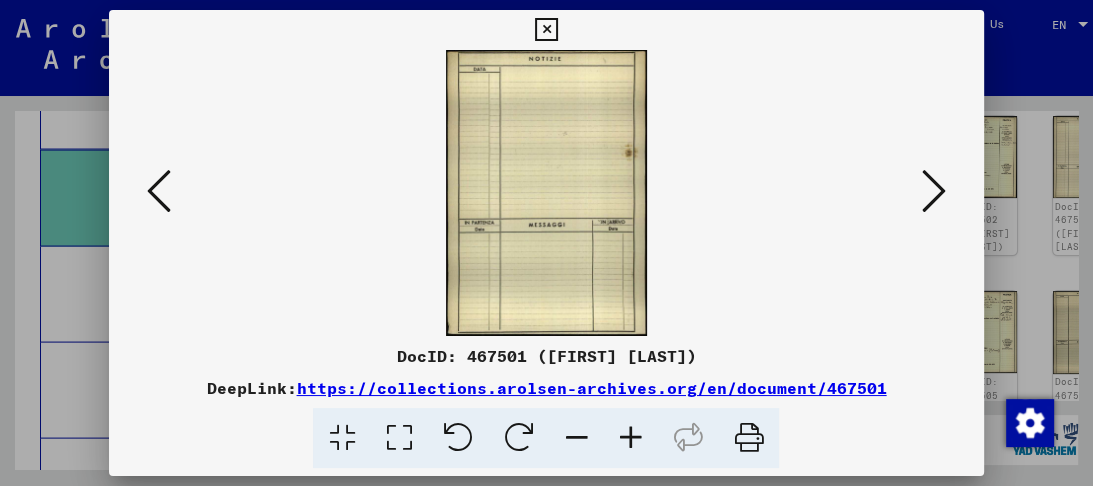 click at bounding box center (934, 191) 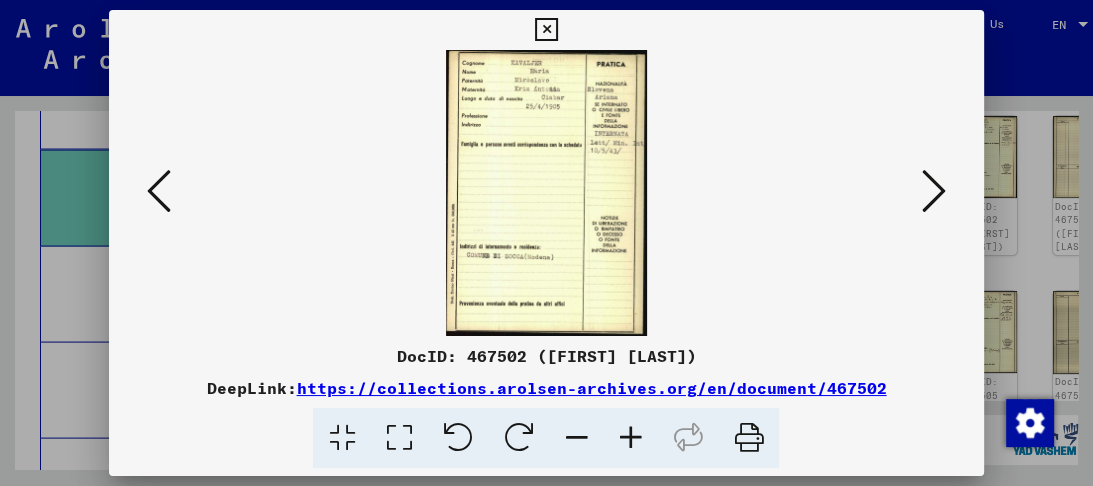 click at bounding box center (159, 191) 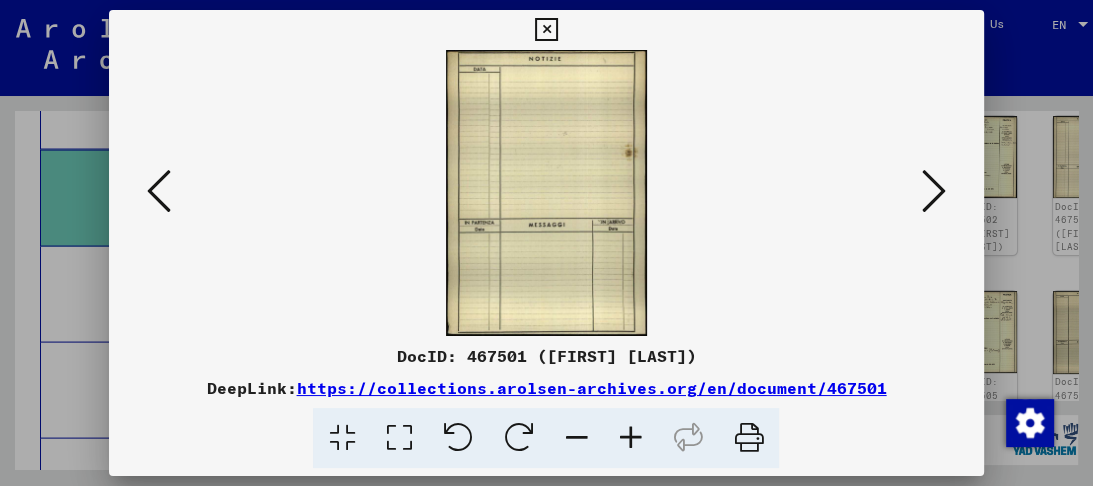 click at bounding box center (159, 191) 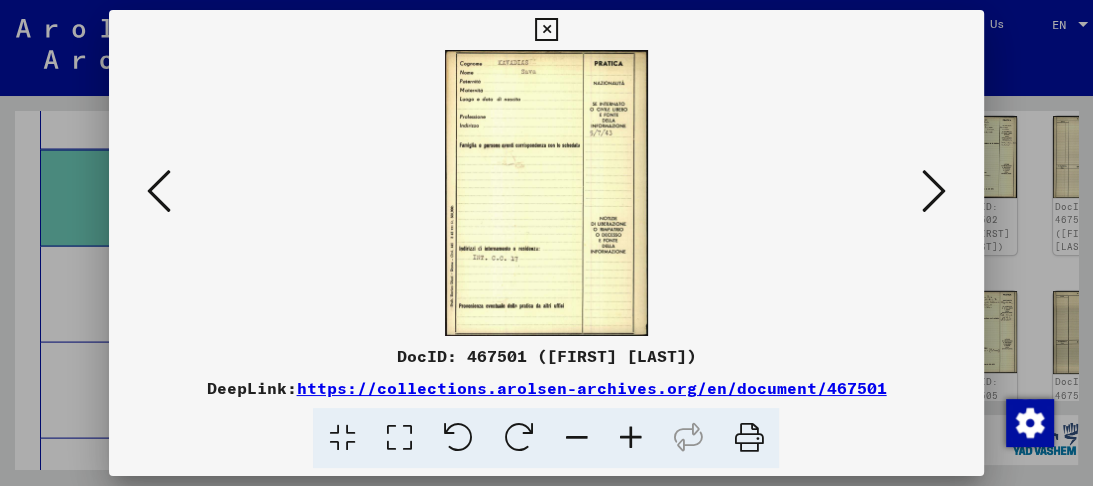 click at bounding box center [398, 438] 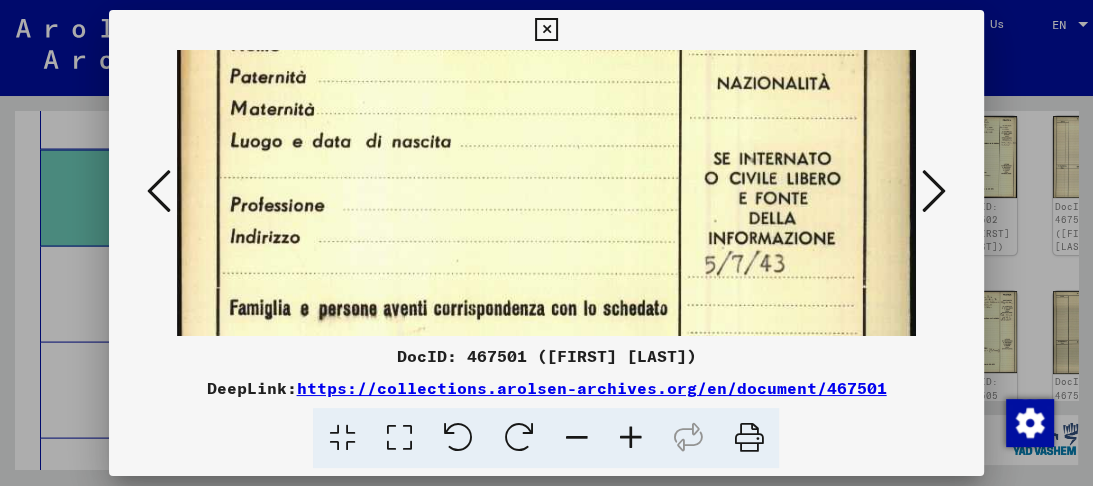 drag, startPoint x: 520, startPoint y: 262, endPoint x: 531, endPoint y: 152, distance: 110.54863 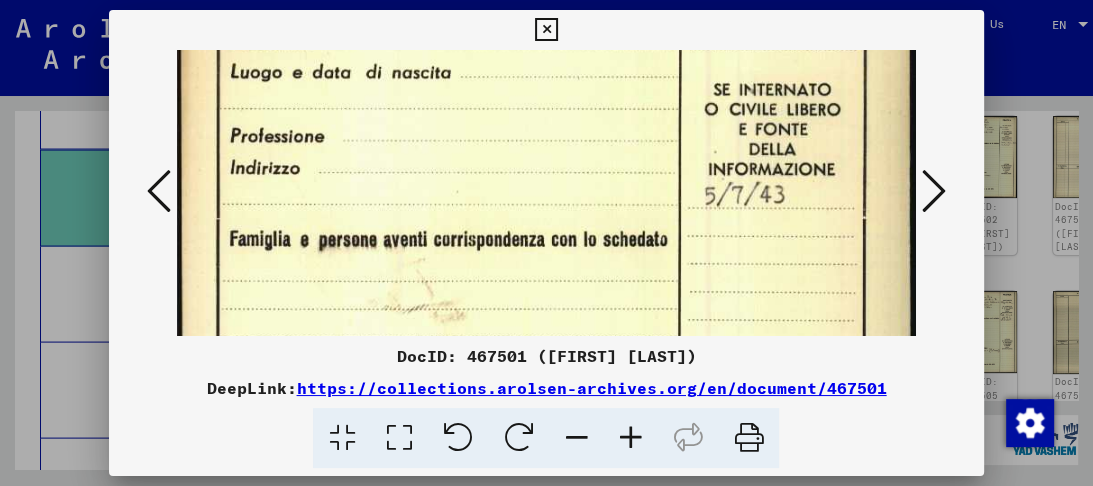 drag, startPoint x: 541, startPoint y: 239, endPoint x: 541, endPoint y: 159, distance: 80 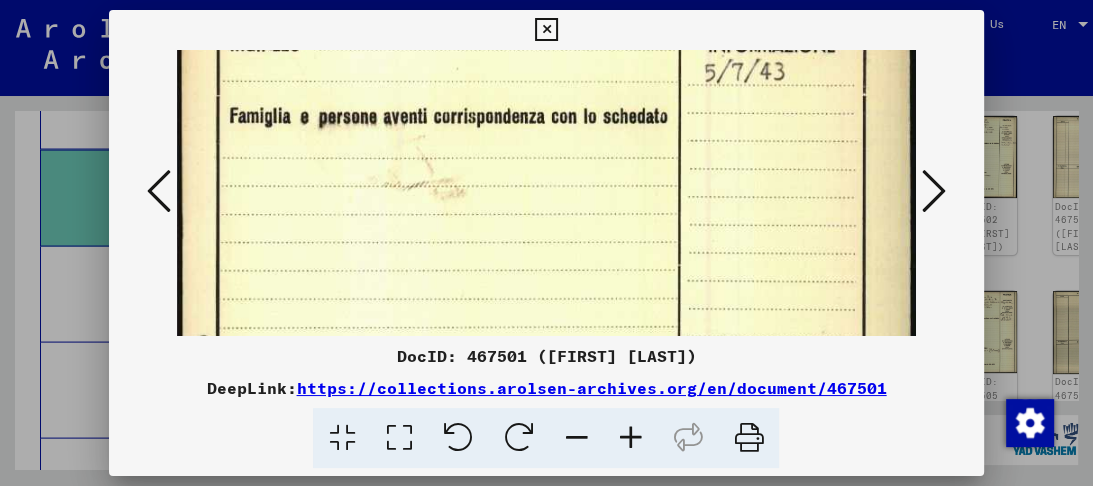 drag, startPoint x: 554, startPoint y: 261, endPoint x: 566, endPoint y: 147, distance: 114.62984 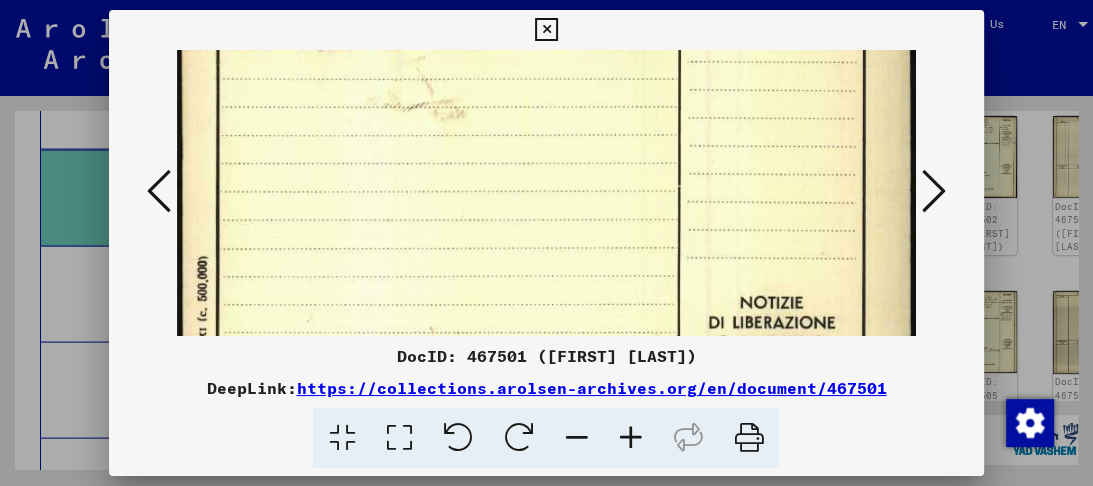 drag, startPoint x: 546, startPoint y: 267, endPoint x: 538, endPoint y: 124, distance: 143.2236 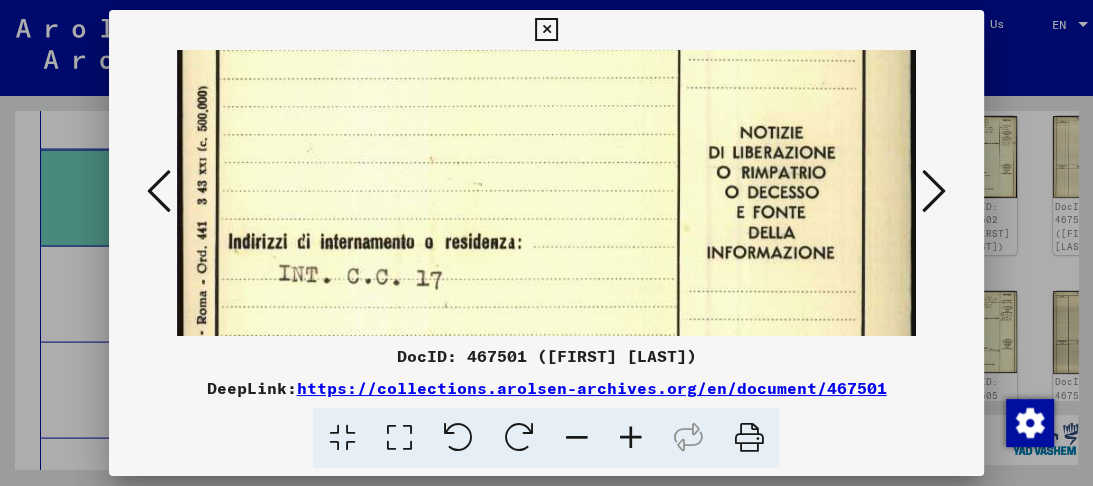 drag, startPoint x: 536, startPoint y: 192, endPoint x: 536, endPoint y: 154, distance: 38 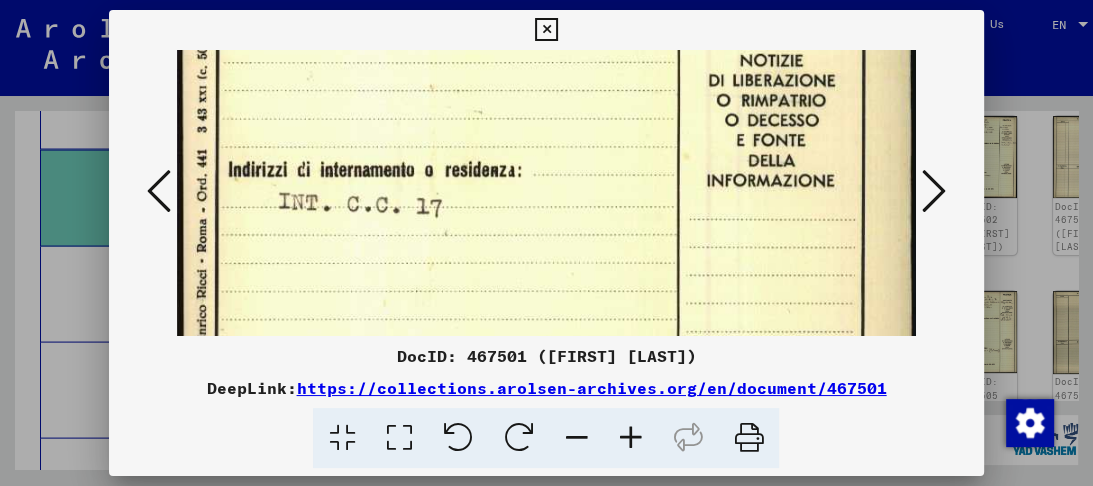 drag, startPoint x: 496, startPoint y: 243, endPoint x: 497, endPoint y: 173, distance: 70.00714 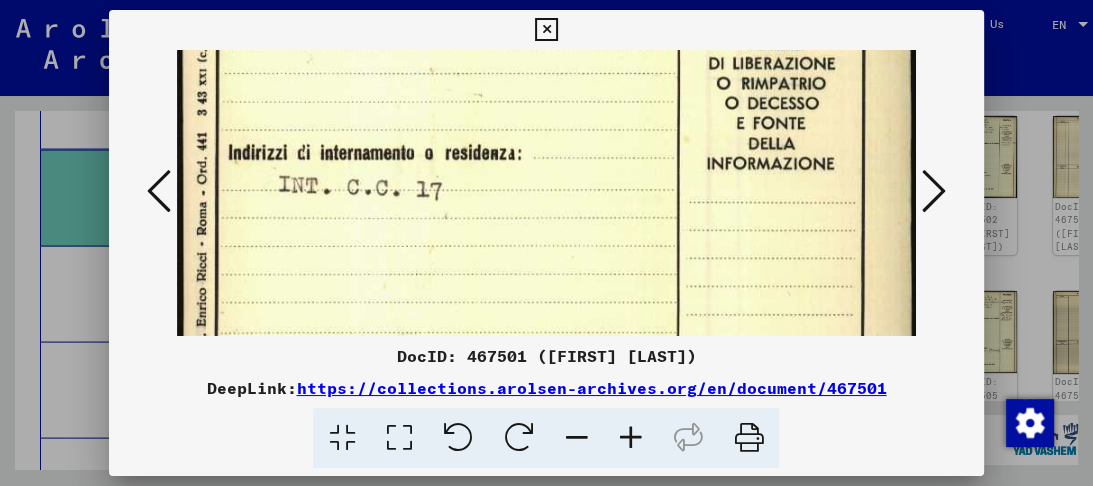click at bounding box center [546, 30] 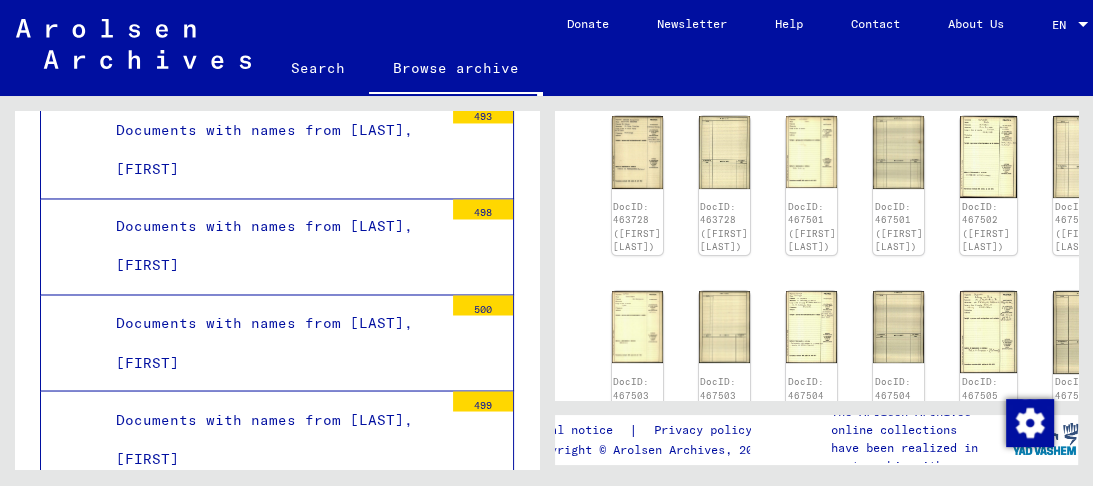 scroll, scrollTop: 2491, scrollLeft: 0, axis: vertical 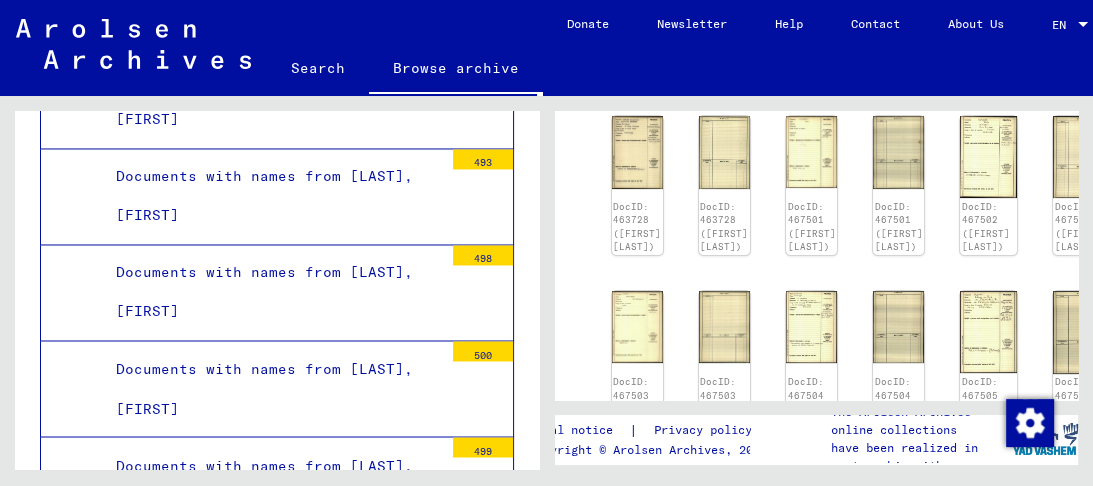 click on "Documents with names from [LAST], [FIRST]" at bounding box center (272, 196) 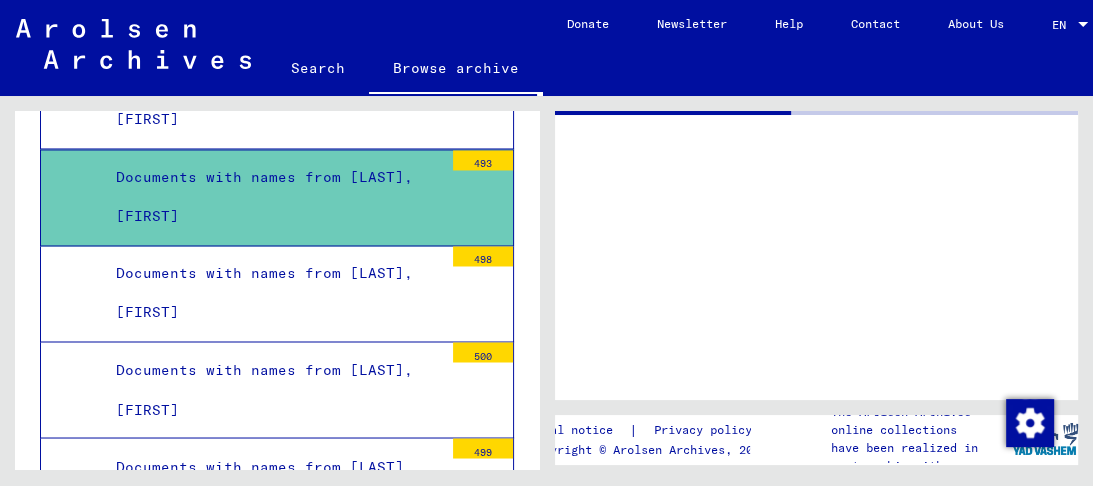 scroll, scrollTop: 0, scrollLeft: 0, axis: both 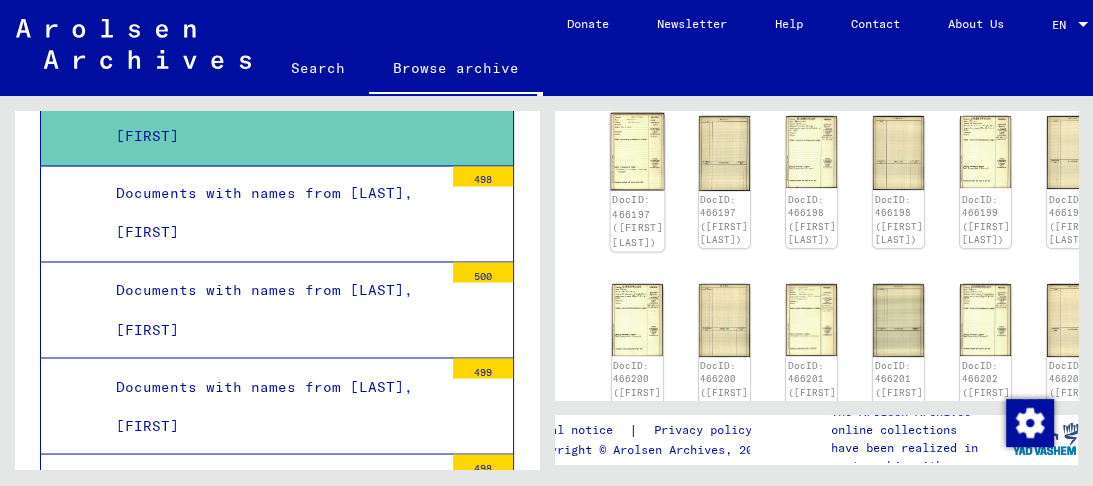 click 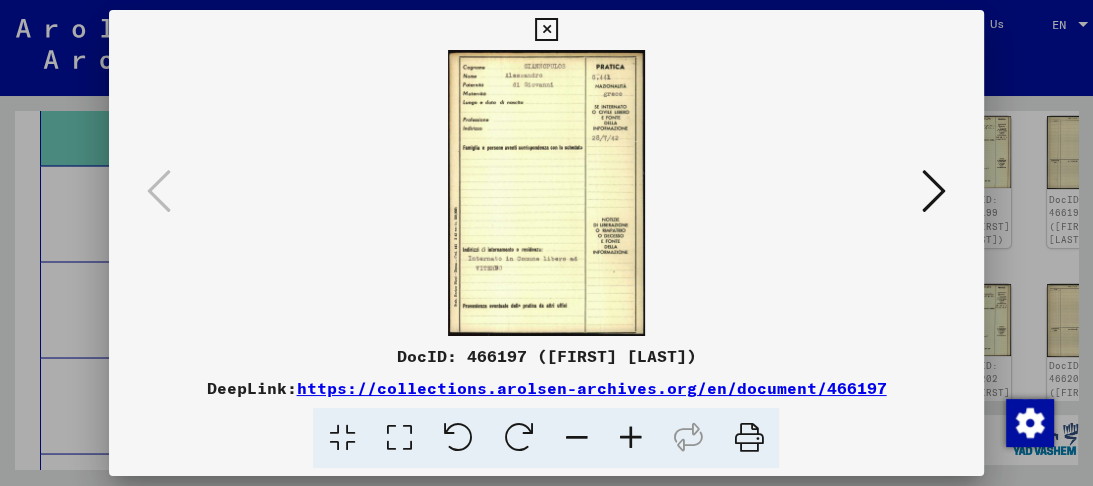 click at bounding box center [398, 438] 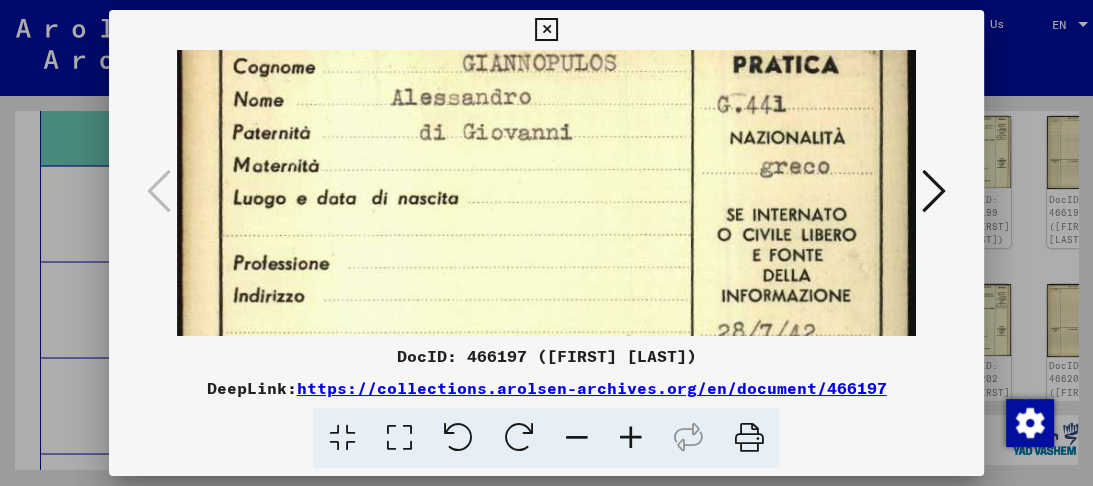 drag, startPoint x: 634, startPoint y: 228, endPoint x: 645, endPoint y: 107, distance: 121.49897 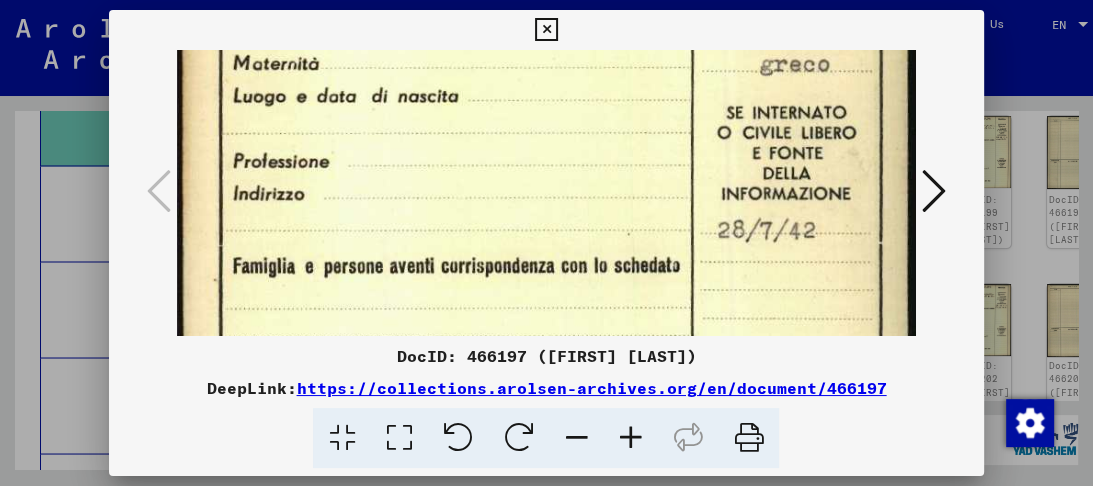 drag, startPoint x: 597, startPoint y: 206, endPoint x: 602, endPoint y: 131, distance: 75.16648 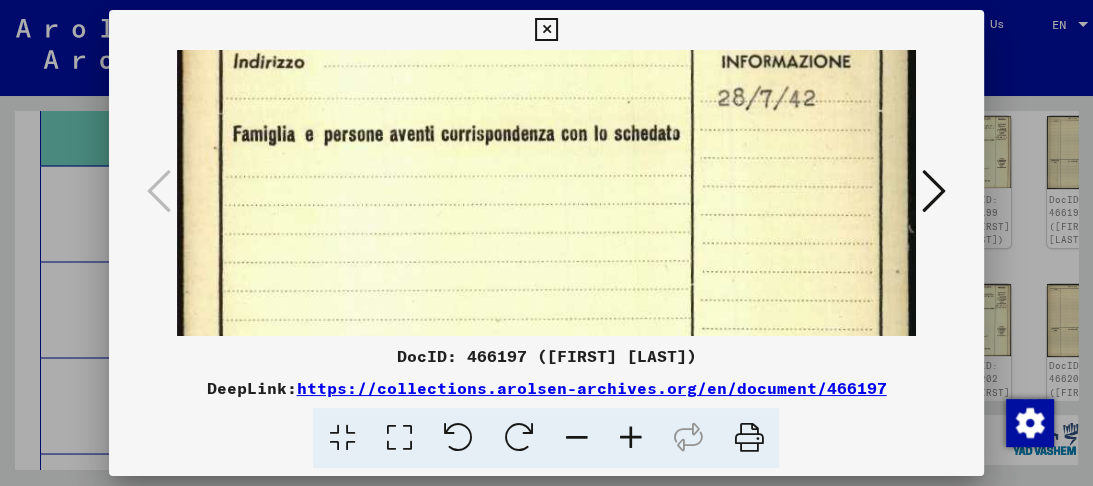 drag, startPoint x: 571, startPoint y: 255, endPoint x: 583, endPoint y: 135, distance: 120.59851 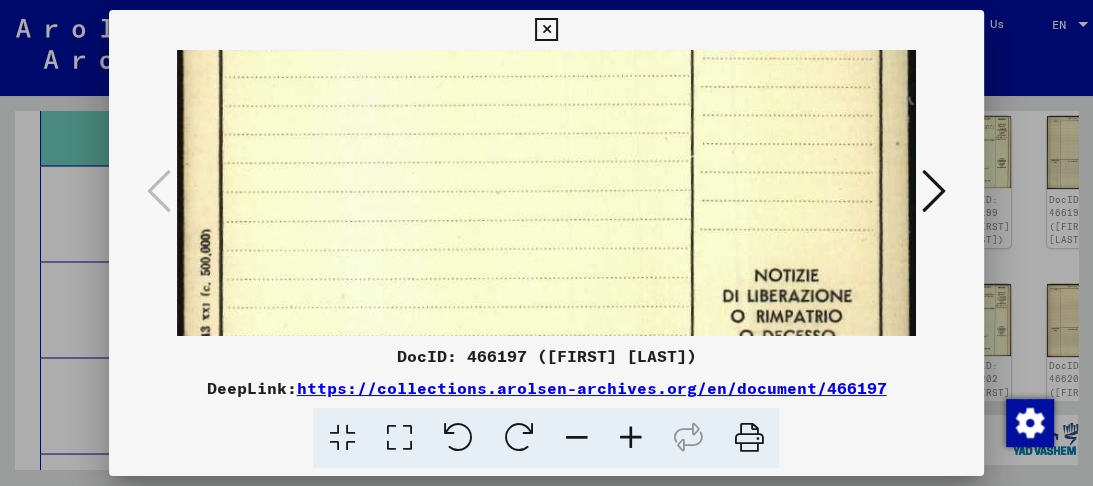 drag, startPoint x: 564, startPoint y: 235, endPoint x: 567, endPoint y: 144, distance: 91.04944 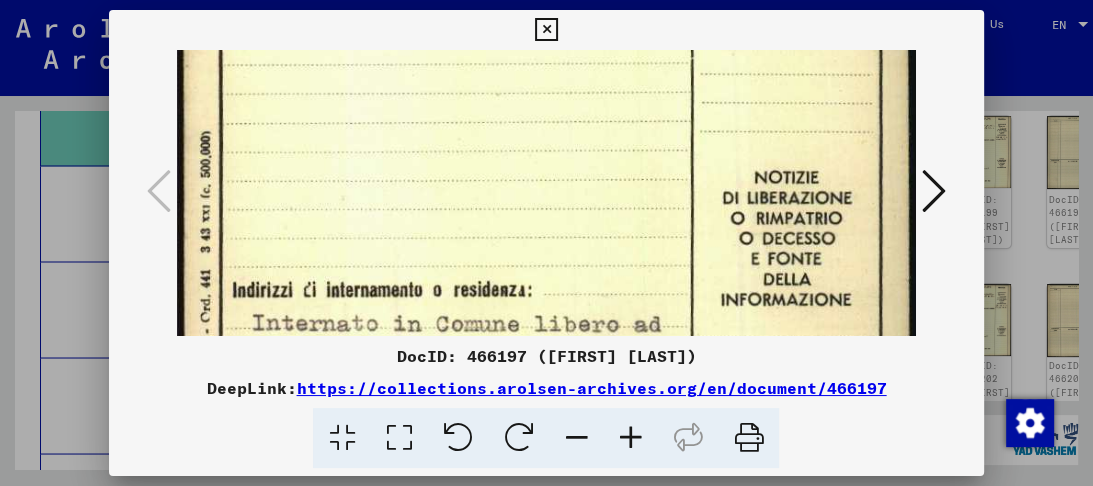 drag, startPoint x: 564, startPoint y: 236, endPoint x: 564, endPoint y: 148, distance: 88 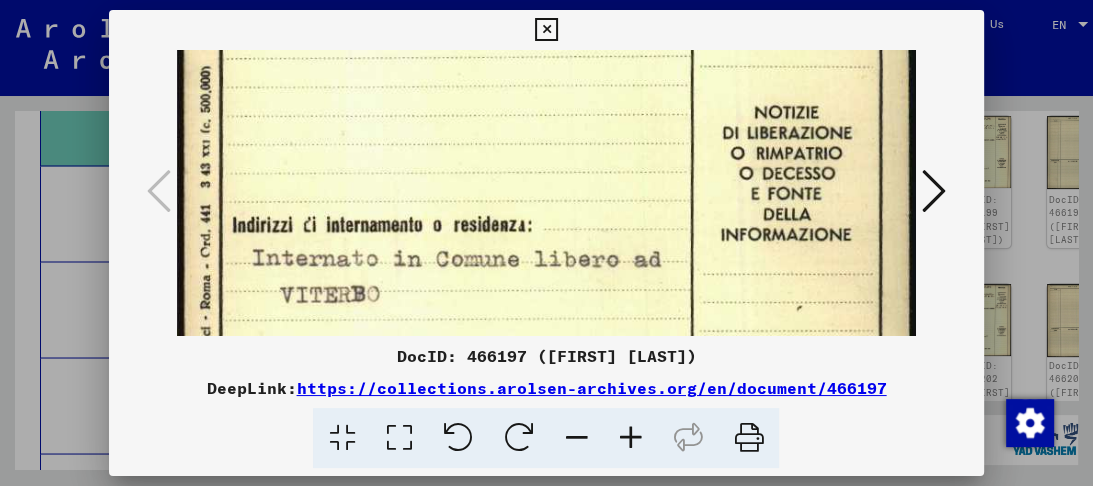 drag, startPoint x: 559, startPoint y: 230, endPoint x: 566, endPoint y: 183, distance: 47.518417 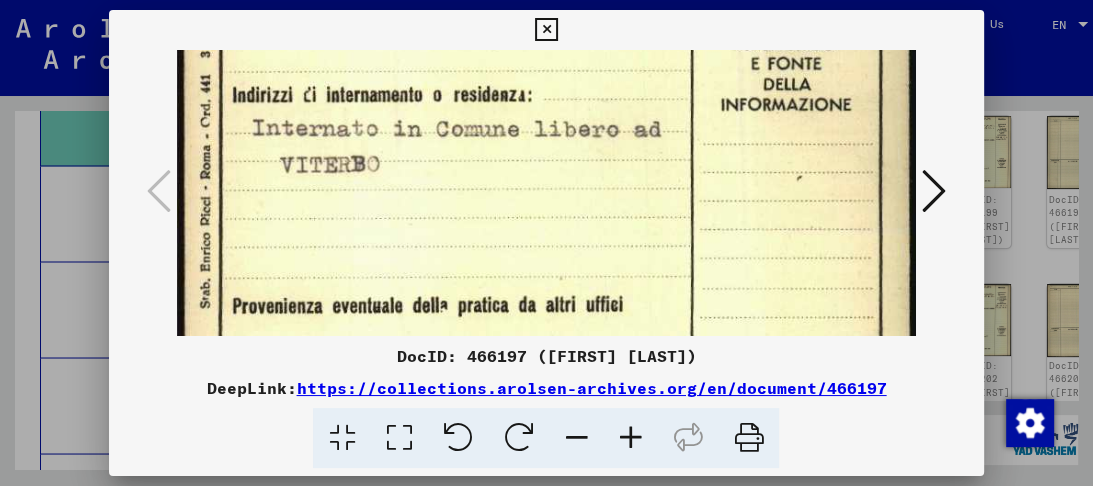 drag, startPoint x: 559, startPoint y: 256, endPoint x: 570, endPoint y: 112, distance: 144.41953 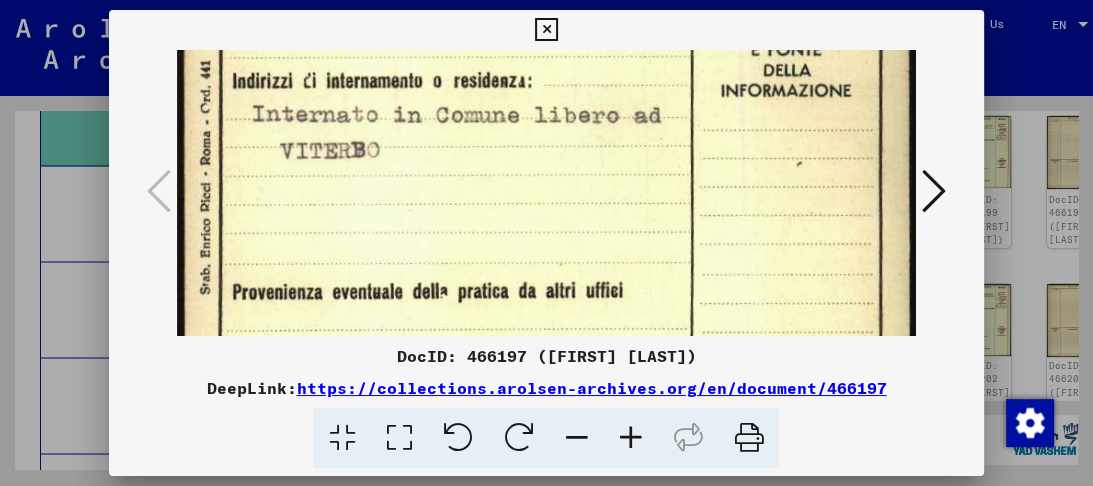 click at bounding box center [934, 191] 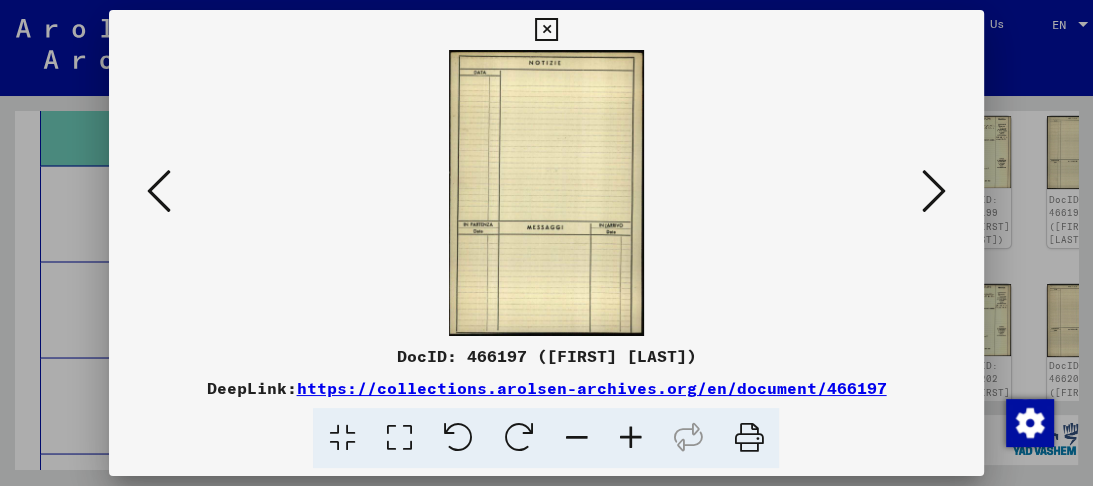 scroll, scrollTop: 0, scrollLeft: 0, axis: both 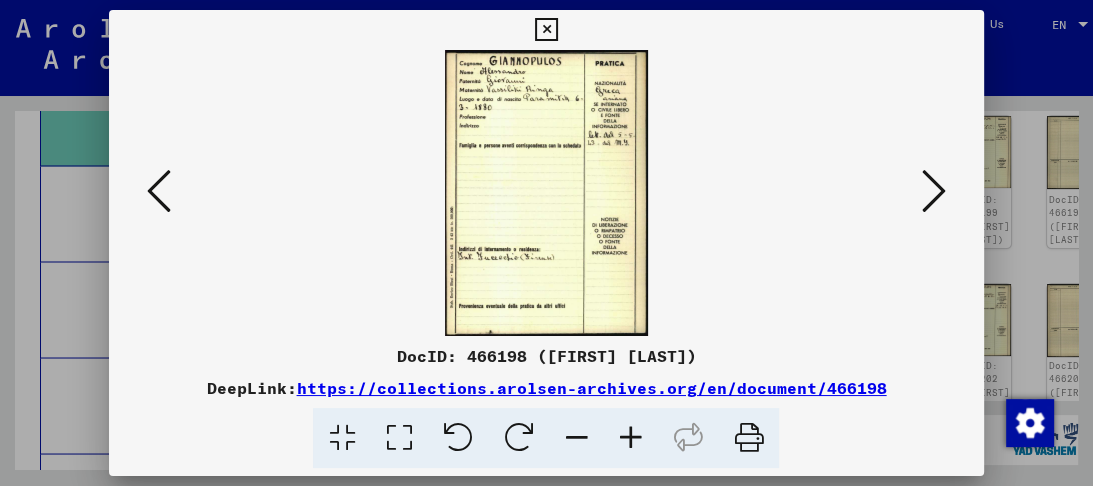 click at bounding box center (398, 438) 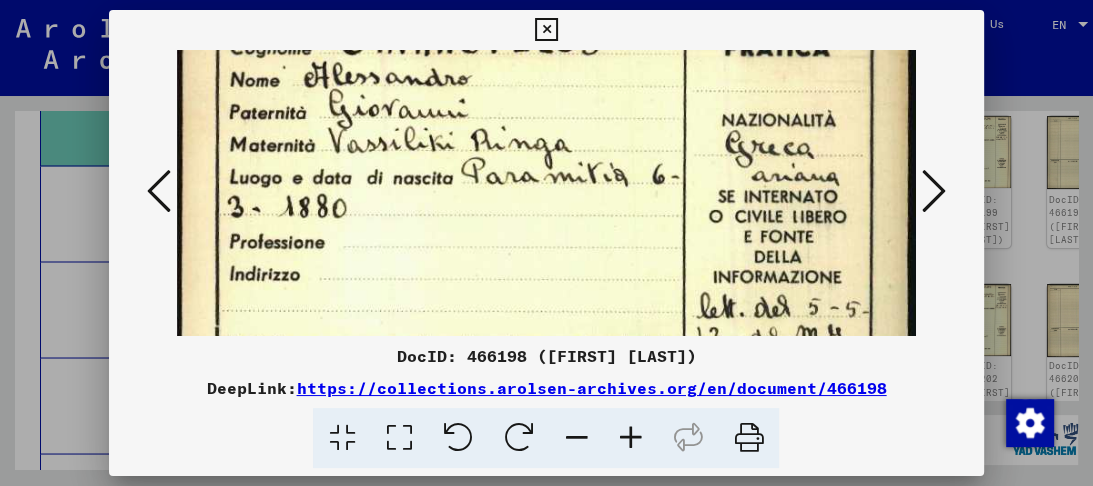 drag, startPoint x: 523, startPoint y: 268, endPoint x: 524, endPoint y: 227, distance: 41.01219 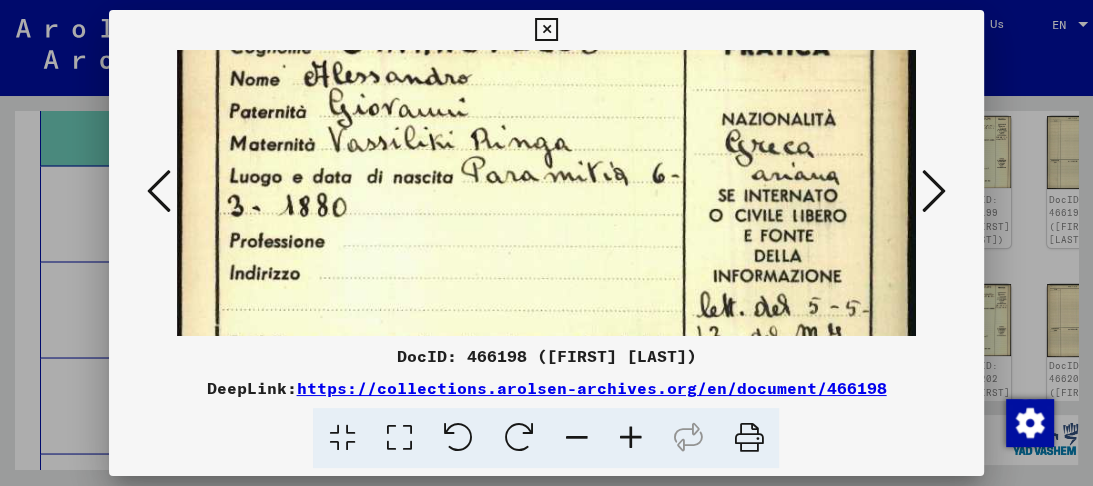 click at bounding box center [546, 518] 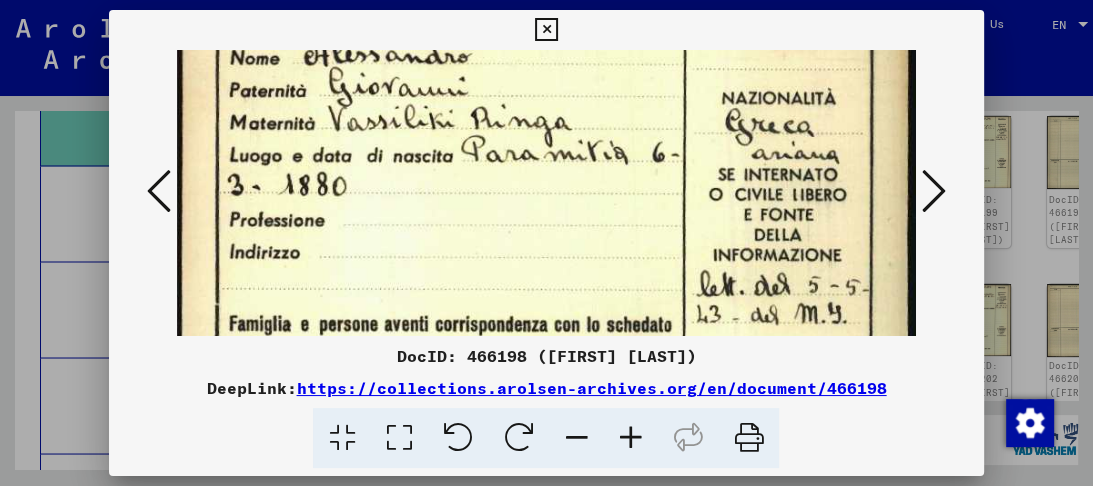 drag, startPoint x: 514, startPoint y: 252, endPoint x: 518, endPoint y: 224, distance: 28.284271 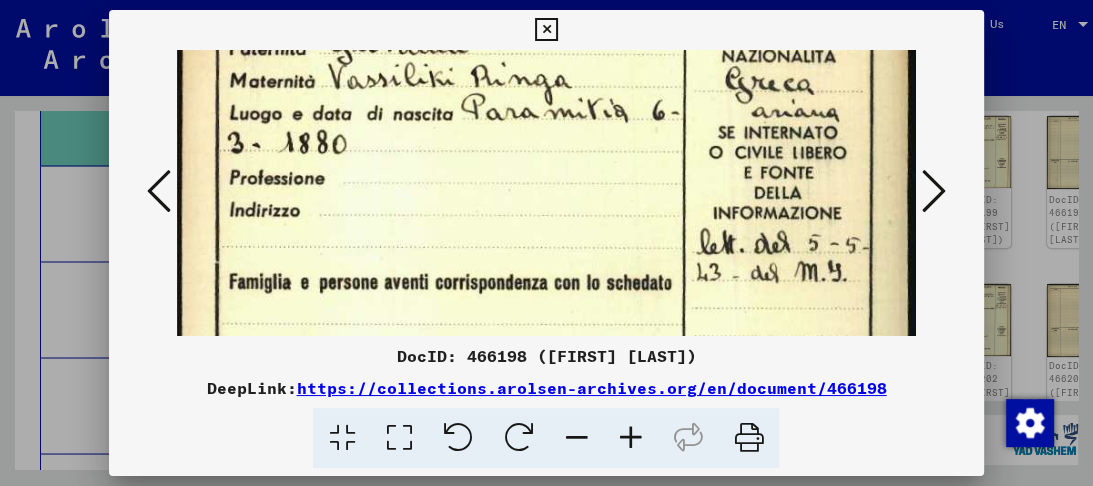 drag, startPoint x: 508, startPoint y: 263, endPoint x: 509, endPoint y: 226, distance: 37.01351 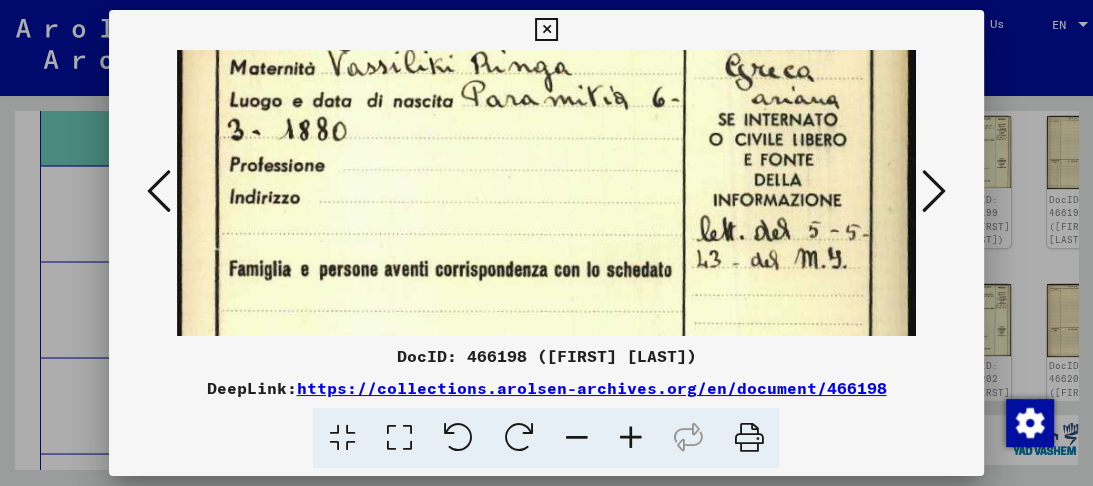 click at bounding box center [546, 442] 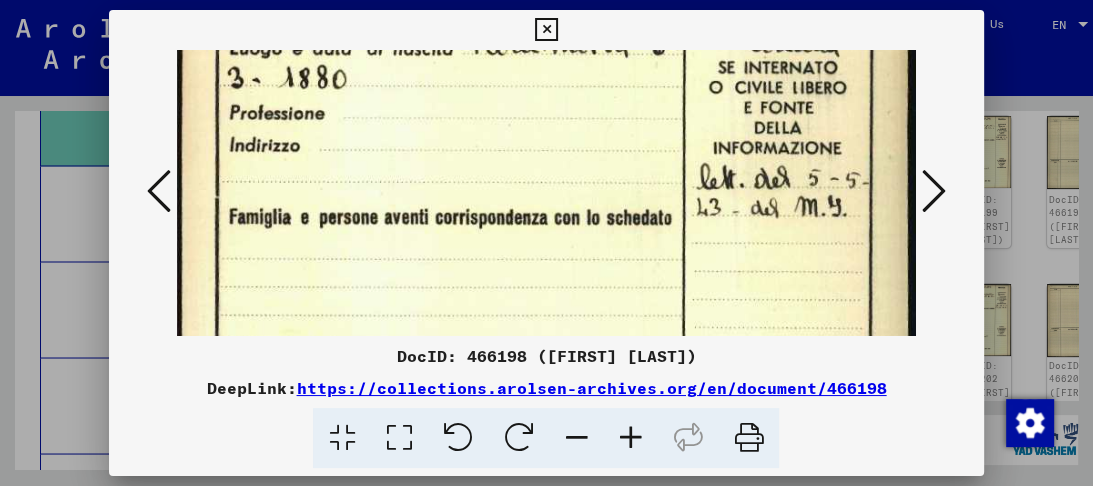 drag, startPoint x: 505, startPoint y: 244, endPoint x: 509, endPoint y: 145, distance: 99.08077 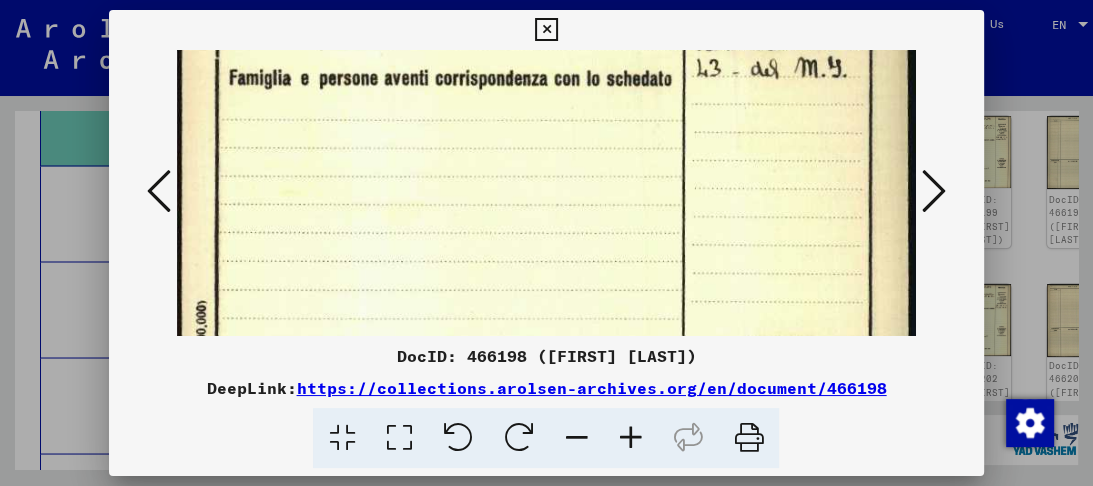 drag, startPoint x: 518, startPoint y: 268, endPoint x: 520, endPoint y: 116, distance: 152.01315 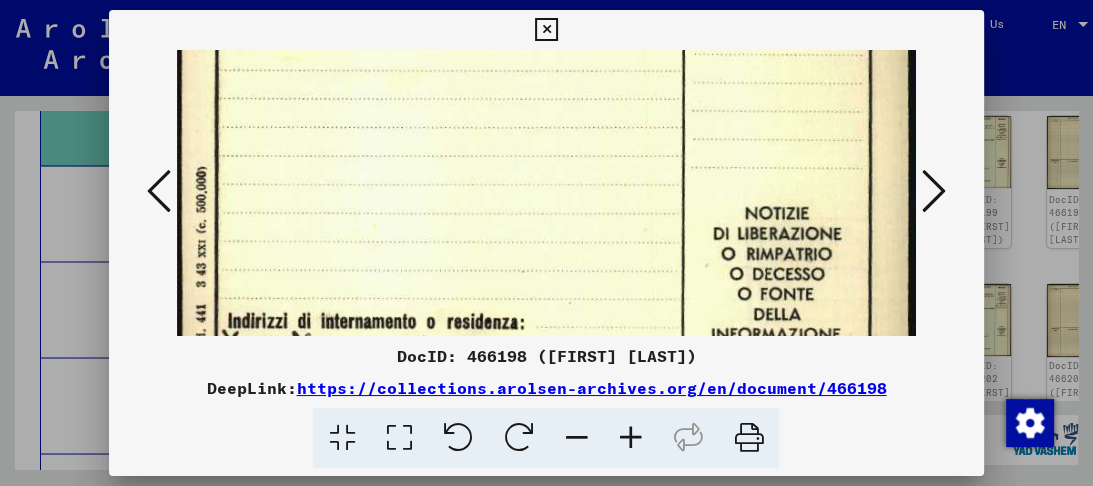 drag, startPoint x: 521, startPoint y: 171, endPoint x: 519, endPoint y: 112, distance: 59.03389 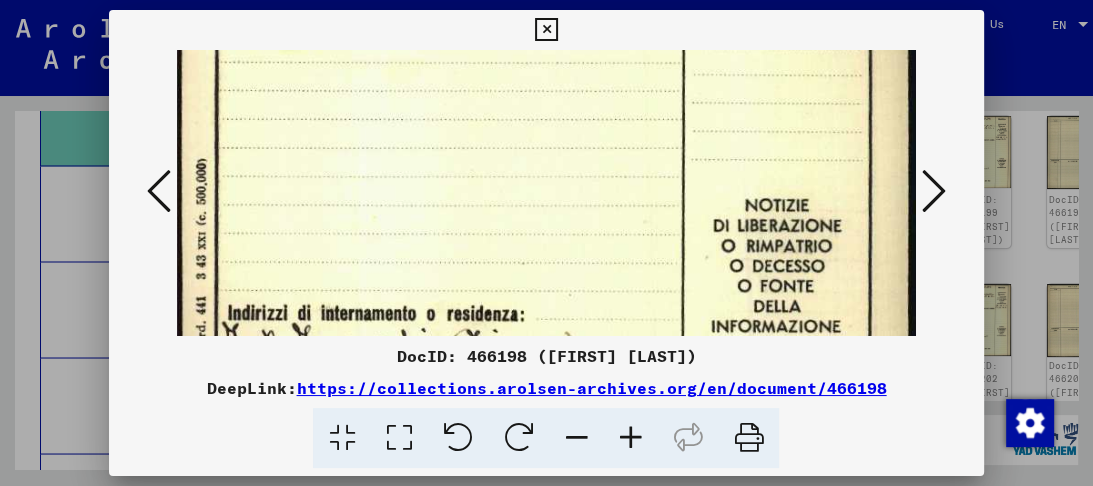 scroll, scrollTop: 555, scrollLeft: 0, axis: vertical 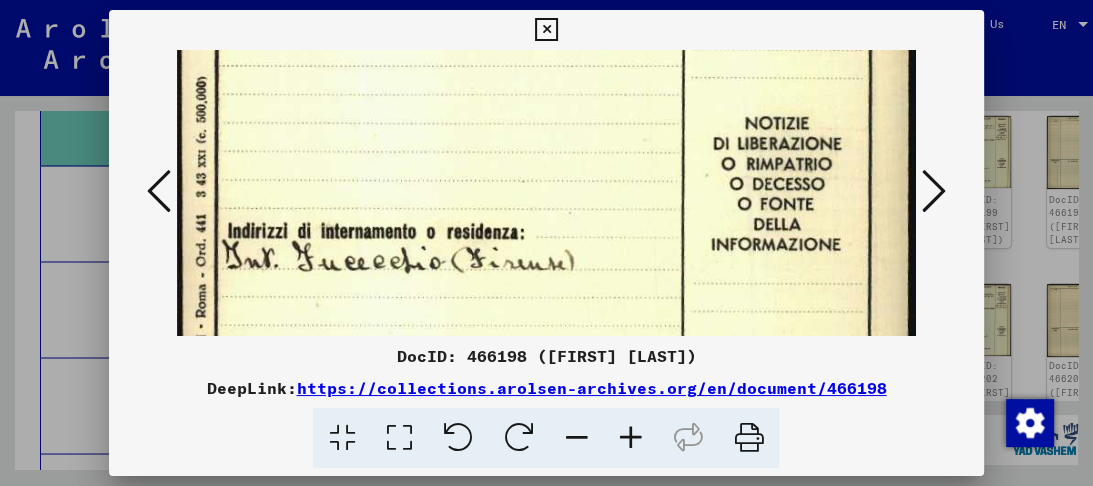 drag, startPoint x: 517, startPoint y: 165, endPoint x: 516, endPoint y: 92, distance: 73.00685 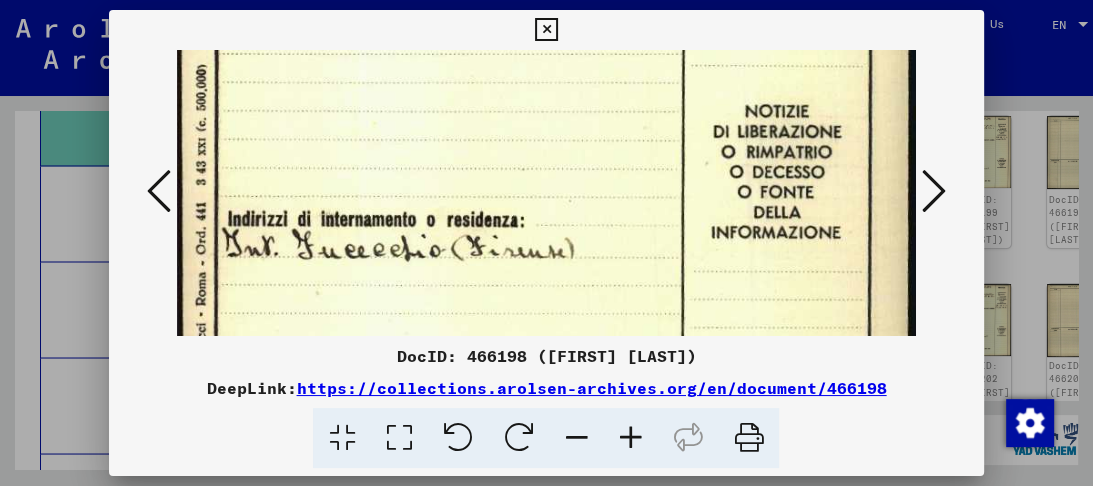 click at bounding box center (546, 30) 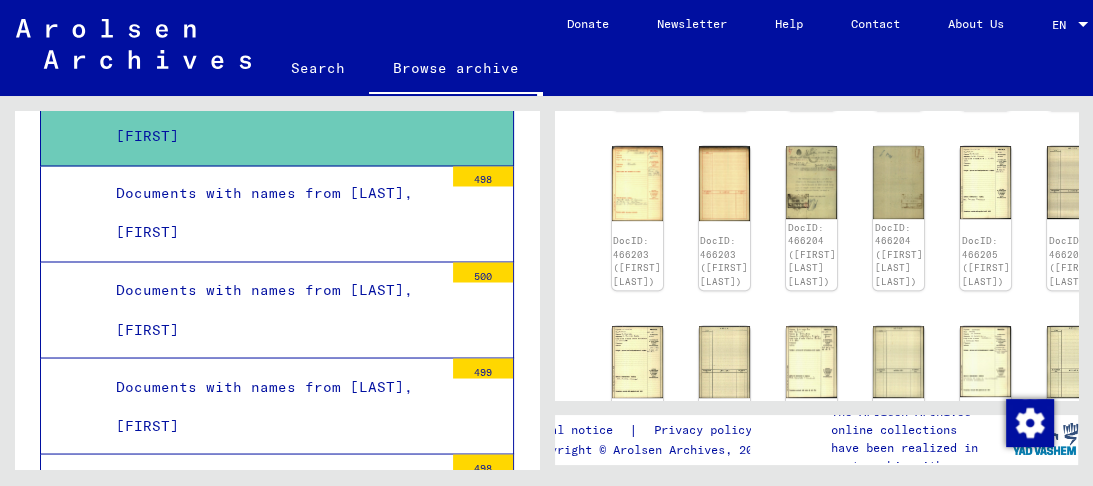 scroll, scrollTop: 720, scrollLeft: 0, axis: vertical 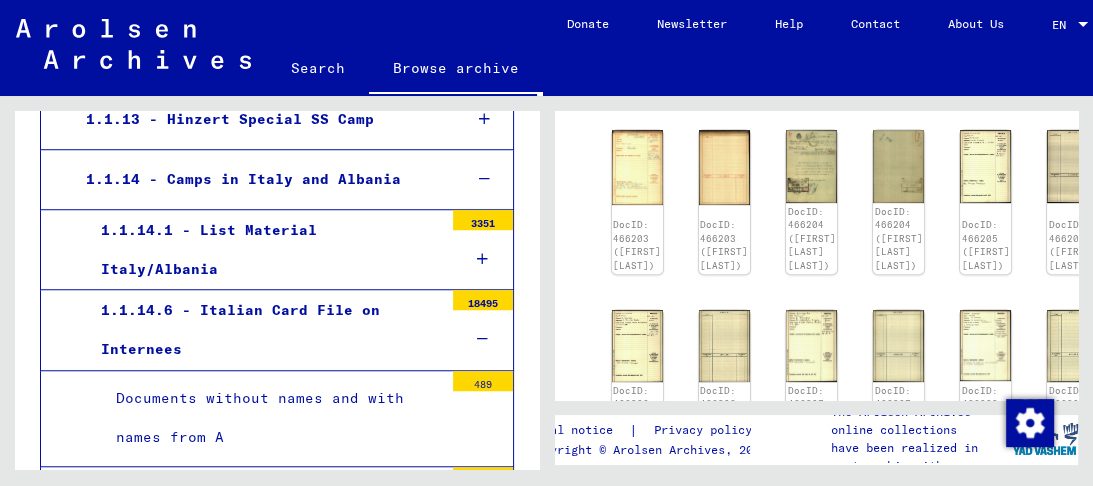 click at bounding box center [482, 259] 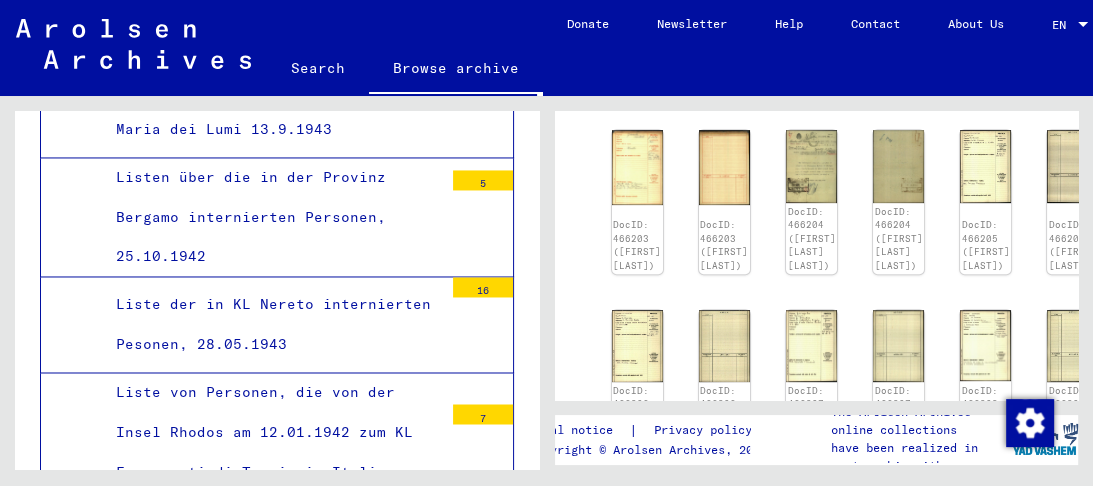 scroll, scrollTop: 2411, scrollLeft: 0, axis: vertical 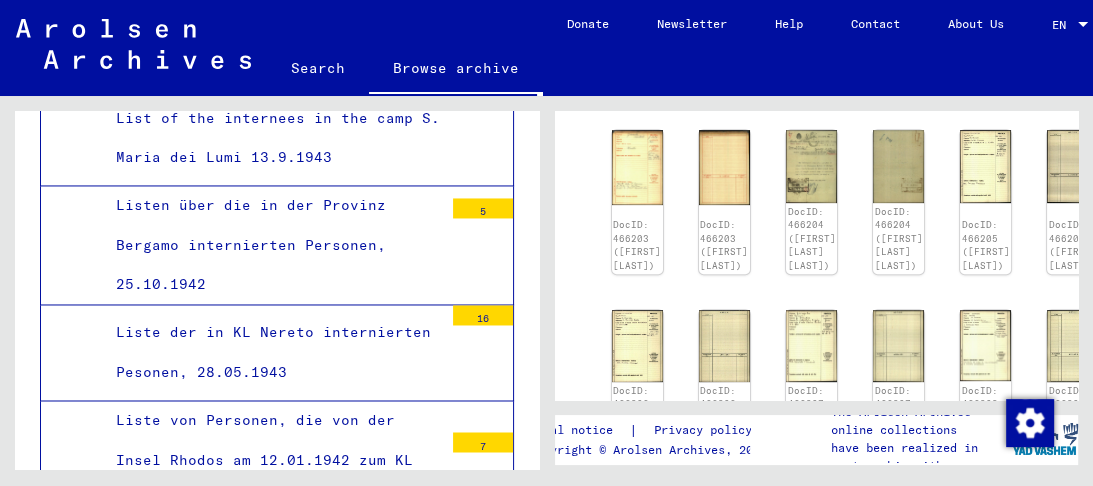 click on "Listen über die in der Provinz Bergamo internierten Personen, 25.10.1942" at bounding box center (272, 245) 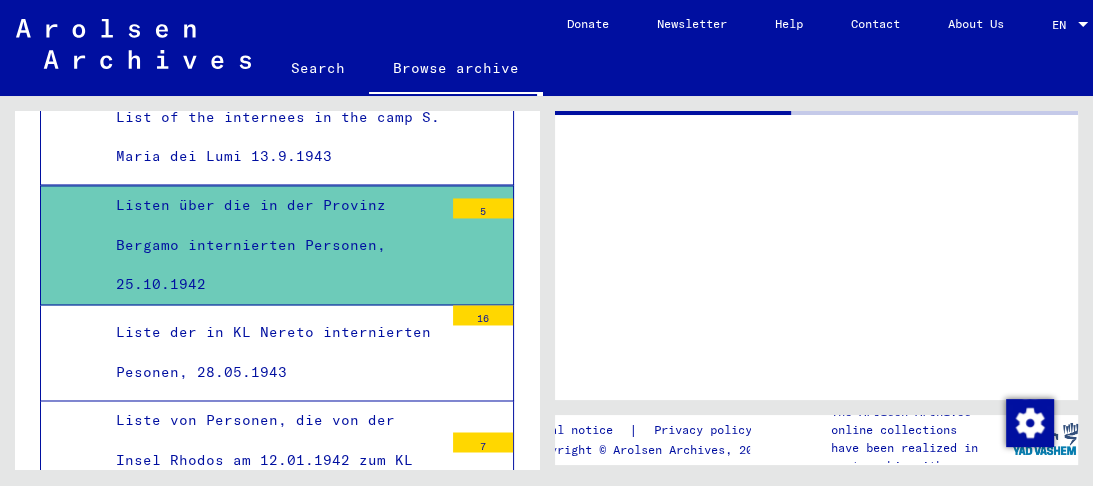 scroll, scrollTop: 0, scrollLeft: 0, axis: both 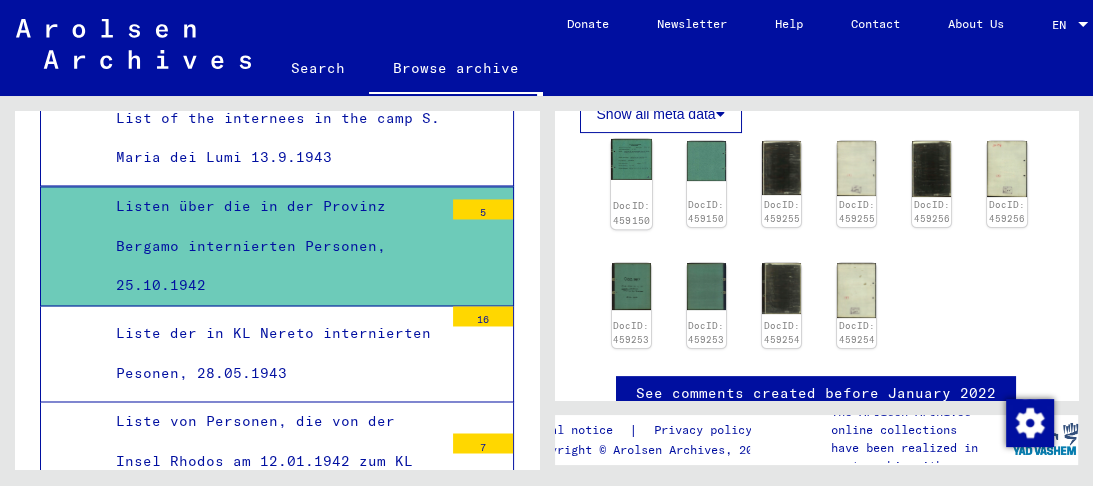 click 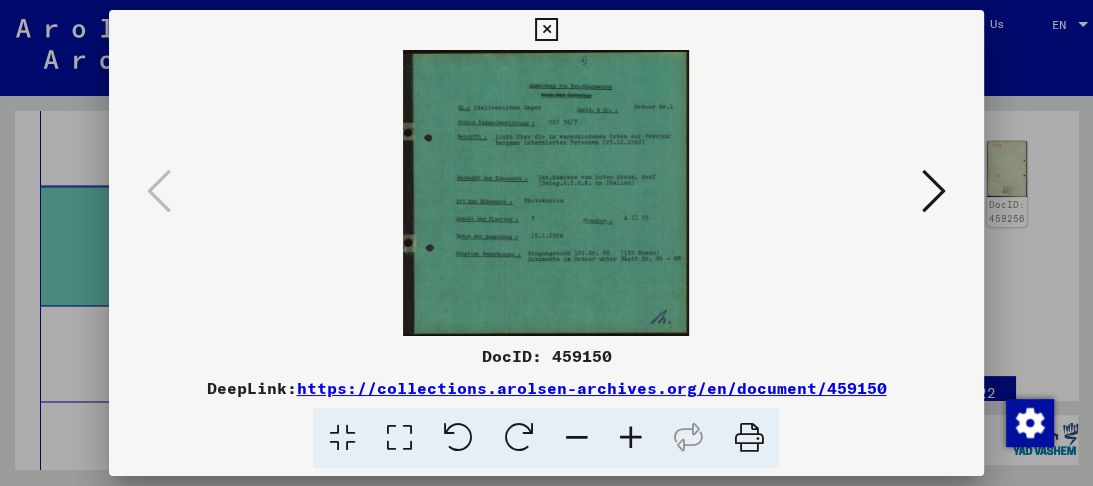 click at bounding box center [934, 191] 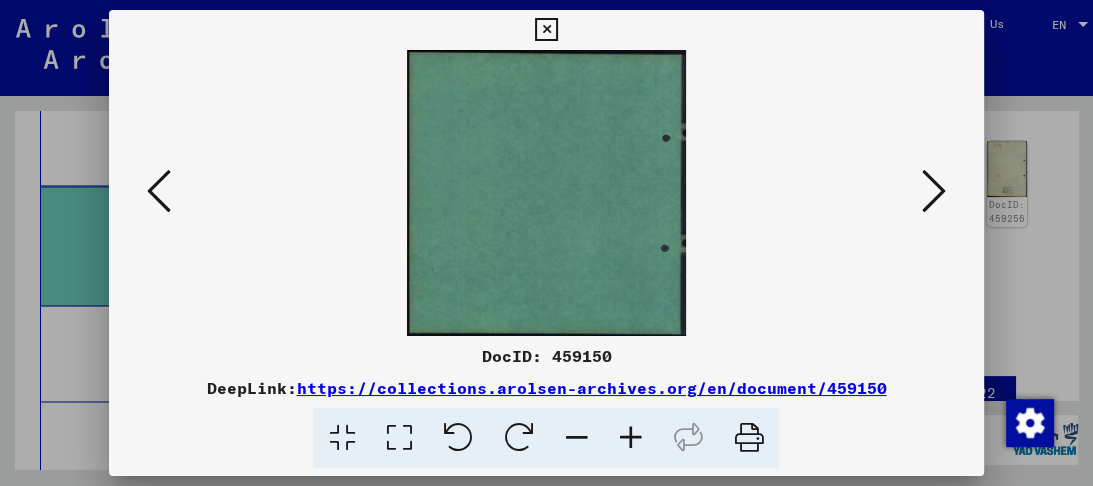click at bounding box center (934, 191) 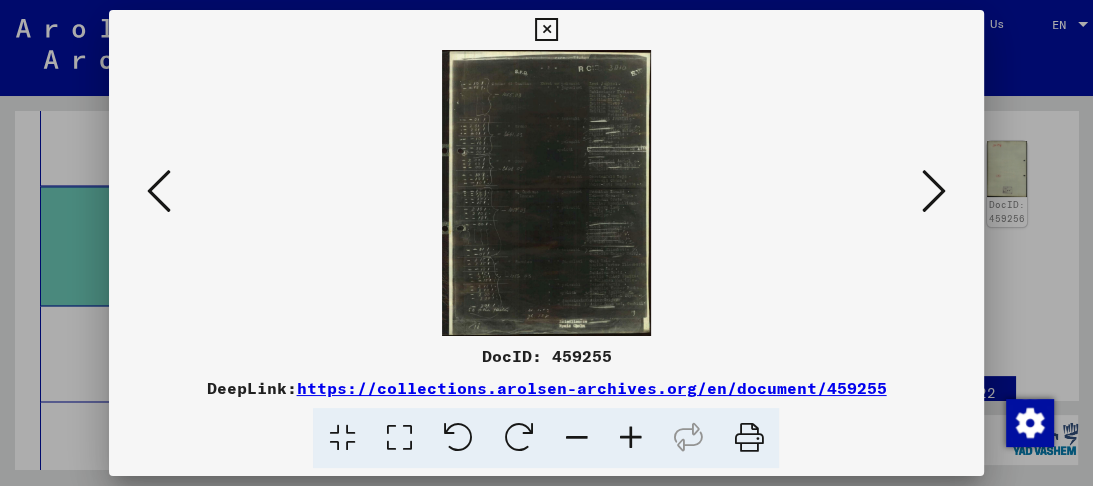 click at bounding box center (398, 438) 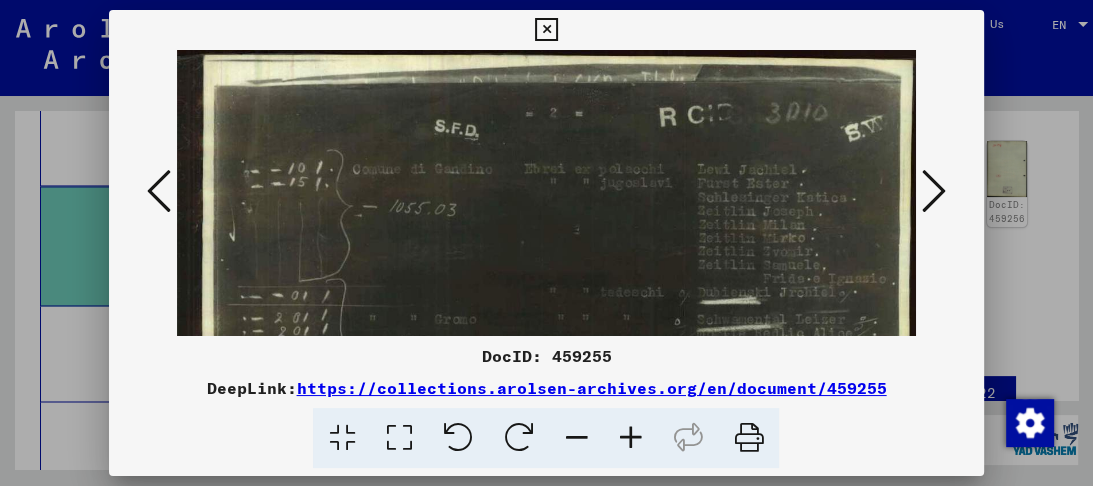 click at bounding box center (398, 438) 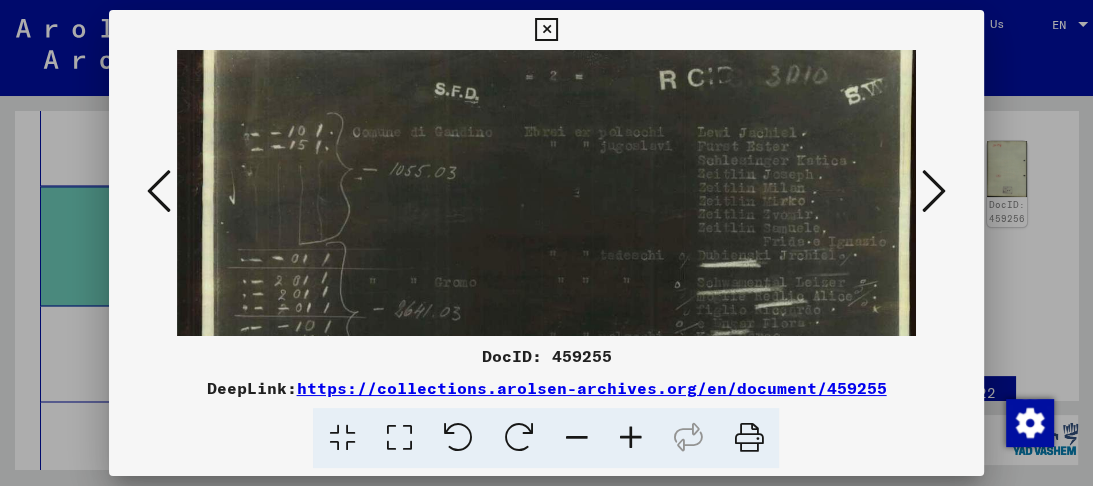 drag, startPoint x: 508, startPoint y: 264, endPoint x: 508, endPoint y: 164, distance: 100 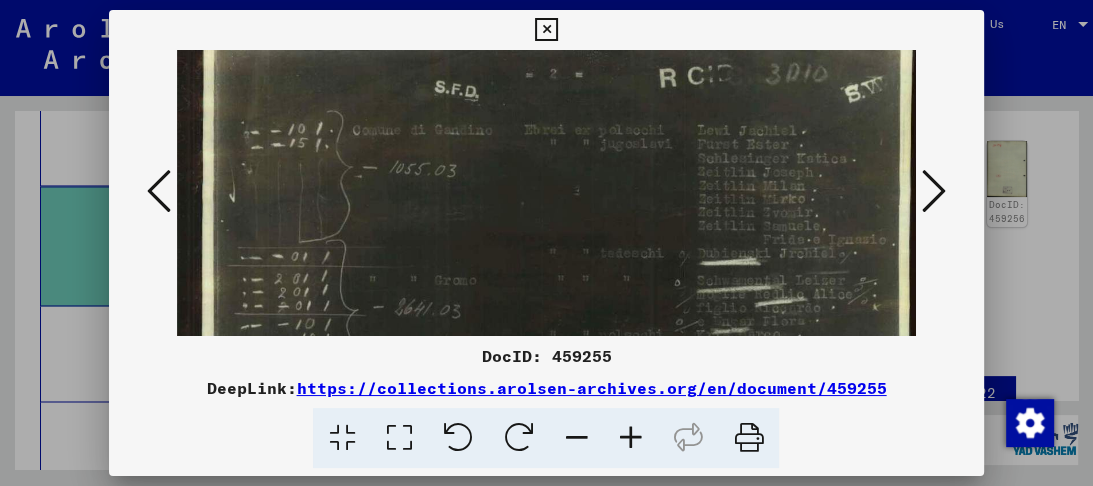 scroll, scrollTop: 30, scrollLeft: 0, axis: vertical 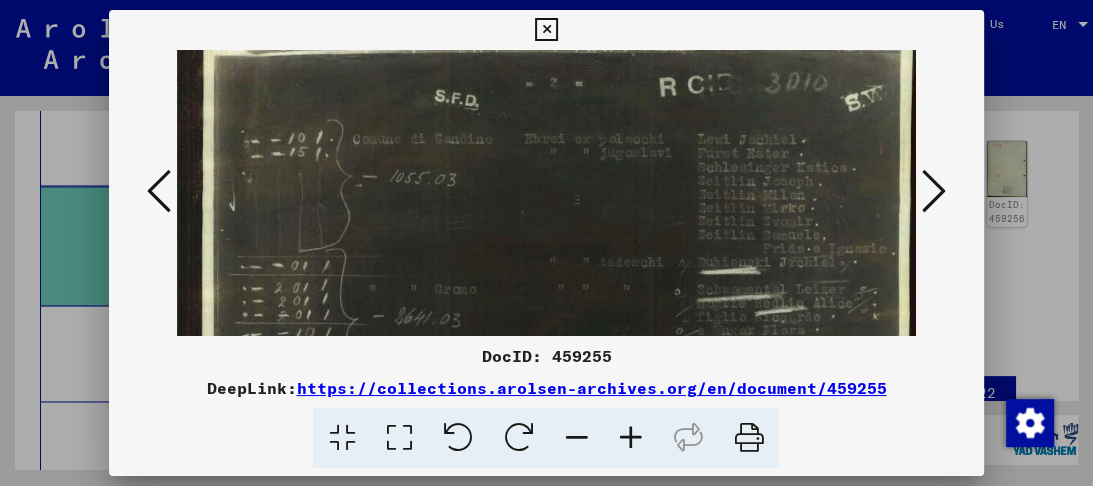 drag, startPoint x: 530, startPoint y: 232, endPoint x: 514, endPoint y: 297, distance: 66.94027 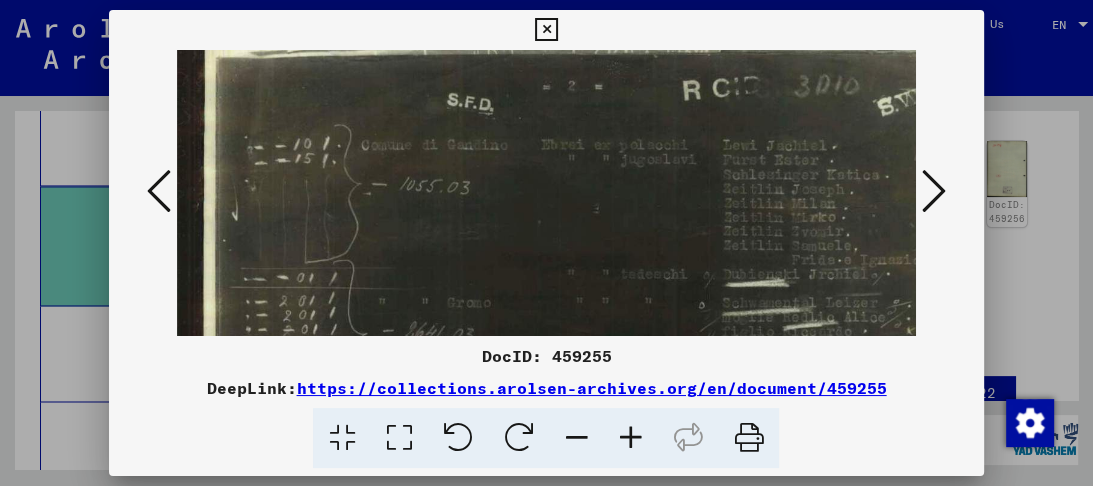 click at bounding box center (630, 438) 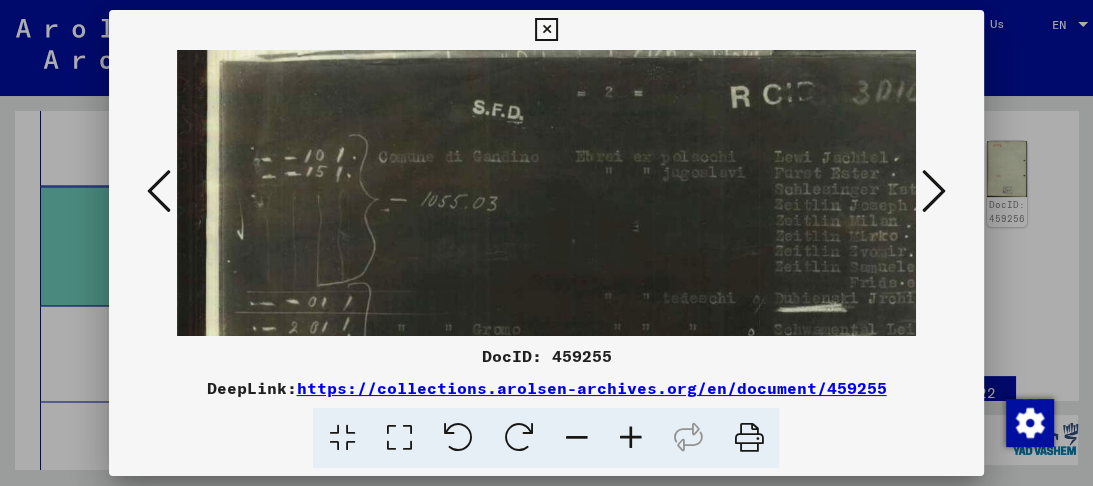 click at bounding box center (630, 438) 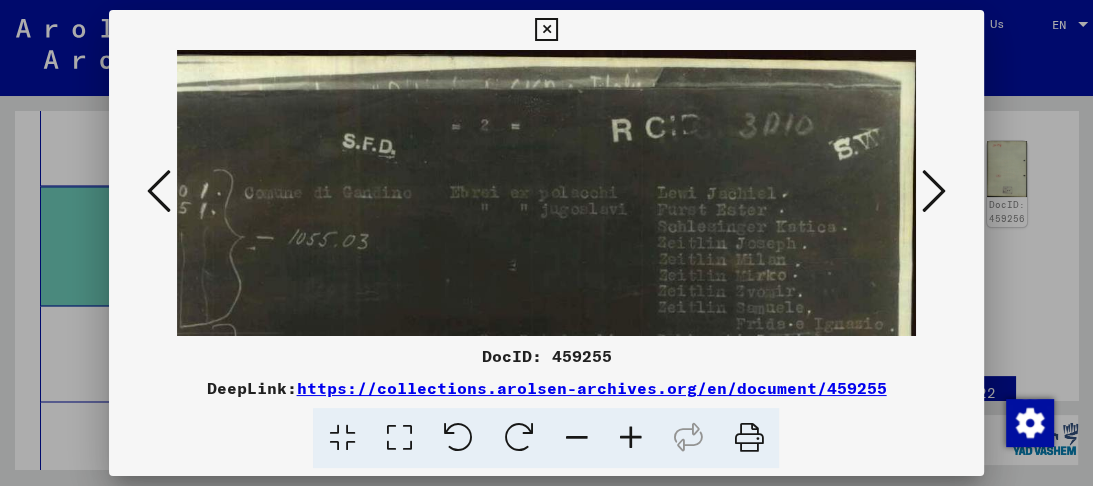 scroll, scrollTop: 0, scrollLeft: 146, axis: horizontal 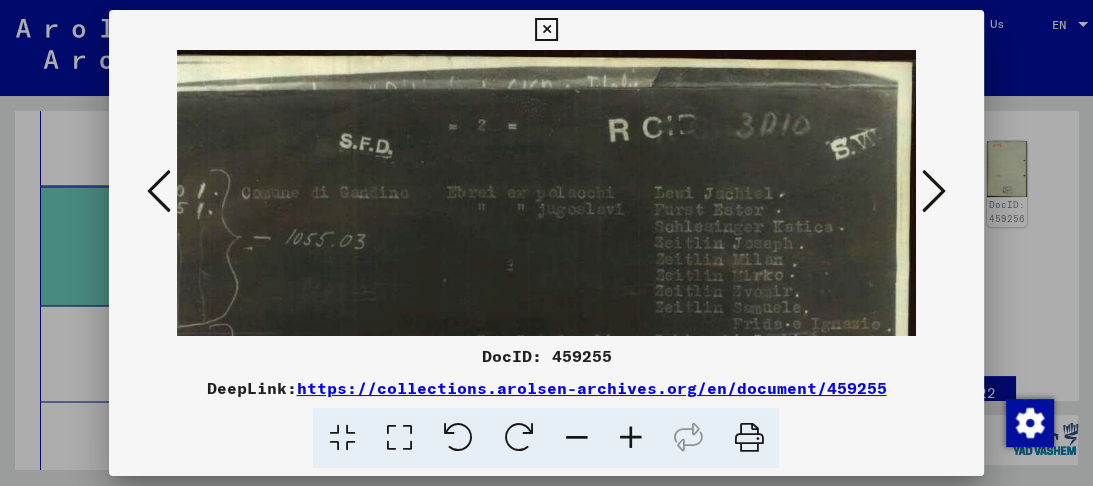 drag, startPoint x: 644, startPoint y: 265, endPoint x: 214, endPoint y: 339, distance: 436.32098 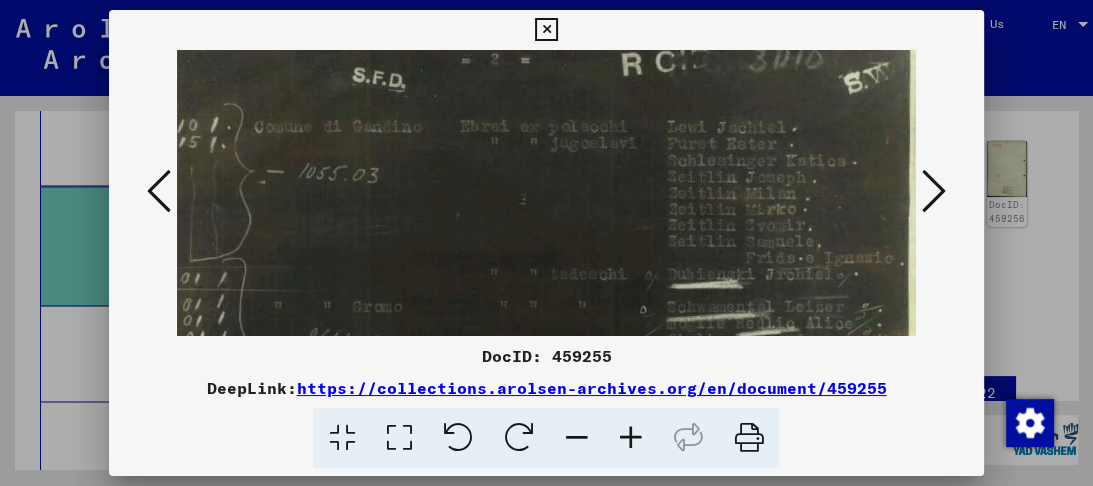 drag, startPoint x: 479, startPoint y: 261, endPoint x: 495, endPoint y: 183, distance: 79.624115 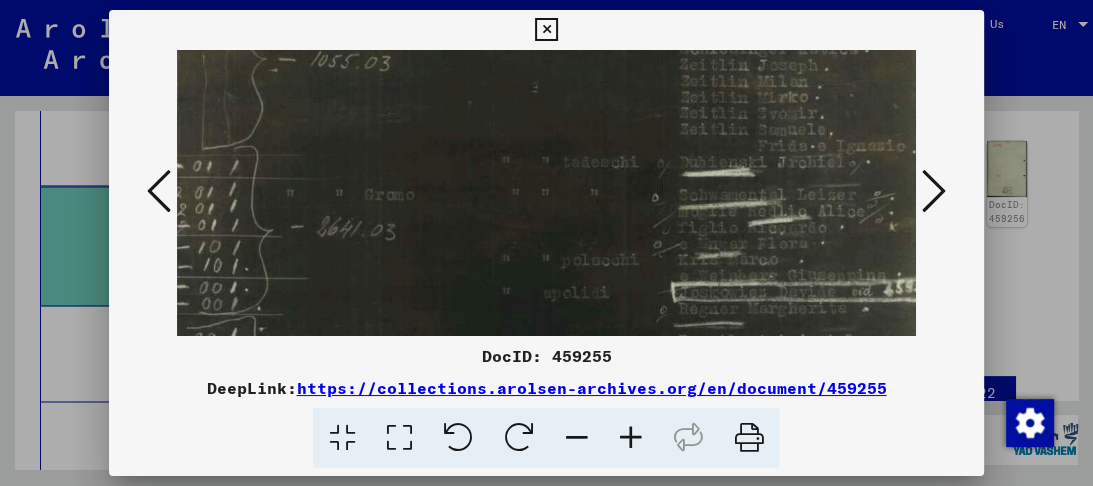 drag, startPoint x: 499, startPoint y: 211, endPoint x: 505, endPoint y: 139, distance: 72.249565 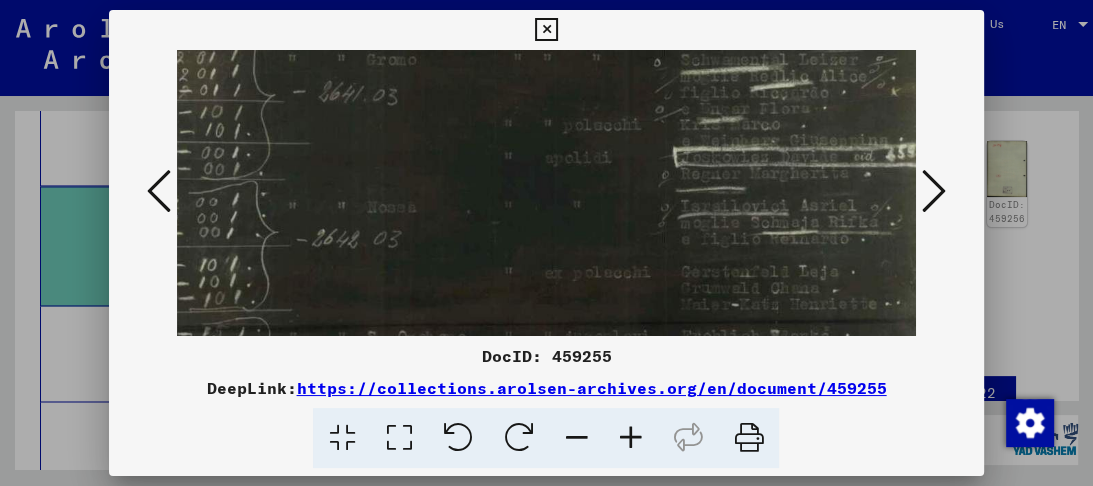 drag, startPoint x: 507, startPoint y: 231, endPoint x: 509, endPoint y: 89, distance: 142.01408 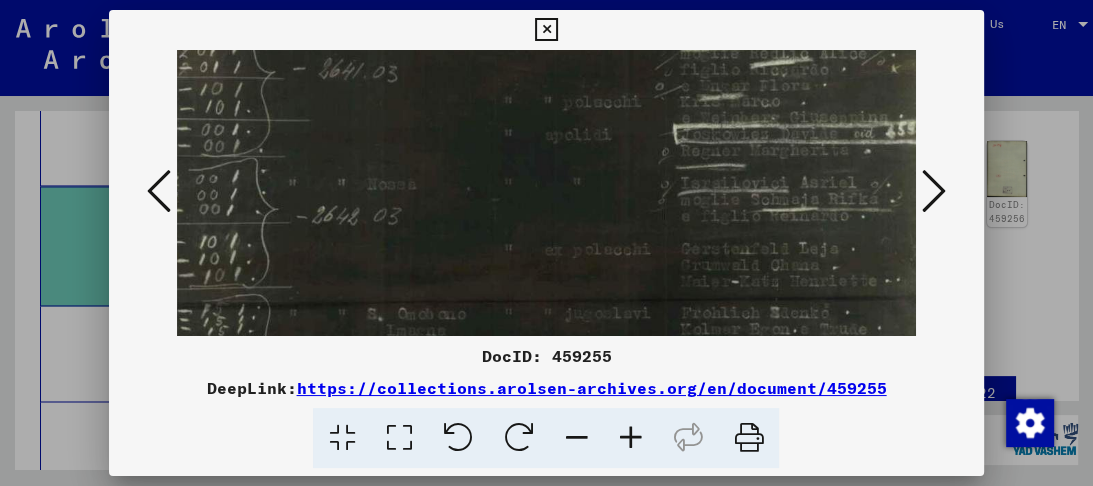 drag, startPoint x: 576, startPoint y: 192, endPoint x: 578, endPoint y: 54, distance: 138.0145 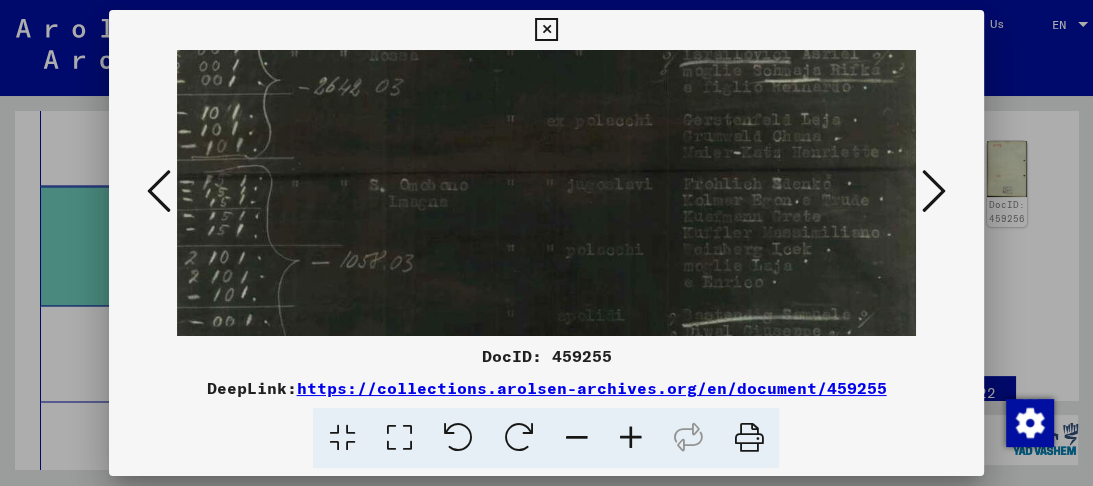 drag, startPoint x: 567, startPoint y: 195, endPoint x: 557, endPoint y: 87, distance: 108.461975 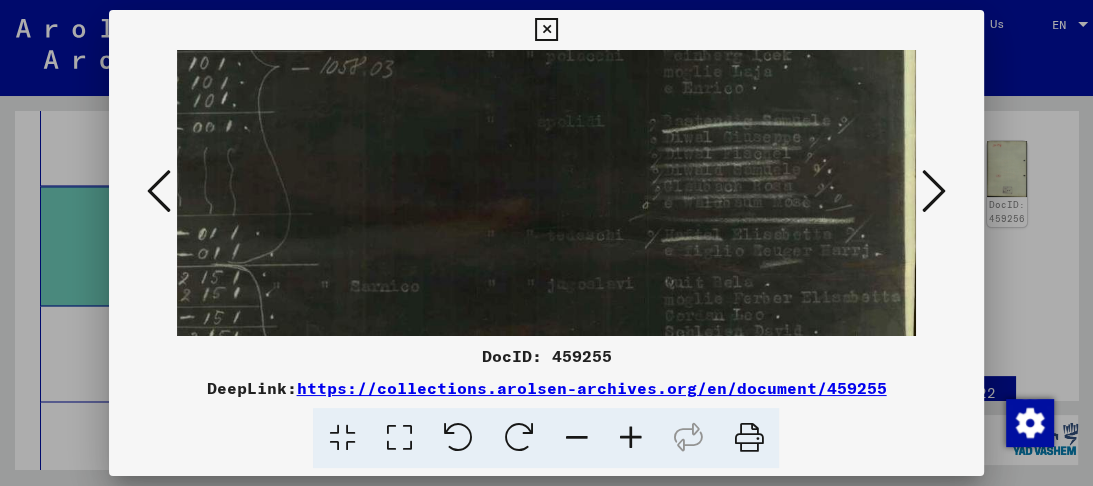 drag, startPoint x: 540, startPoint y: 210, endPoint x: 519, endPoint y: 106, distance: 106.09901 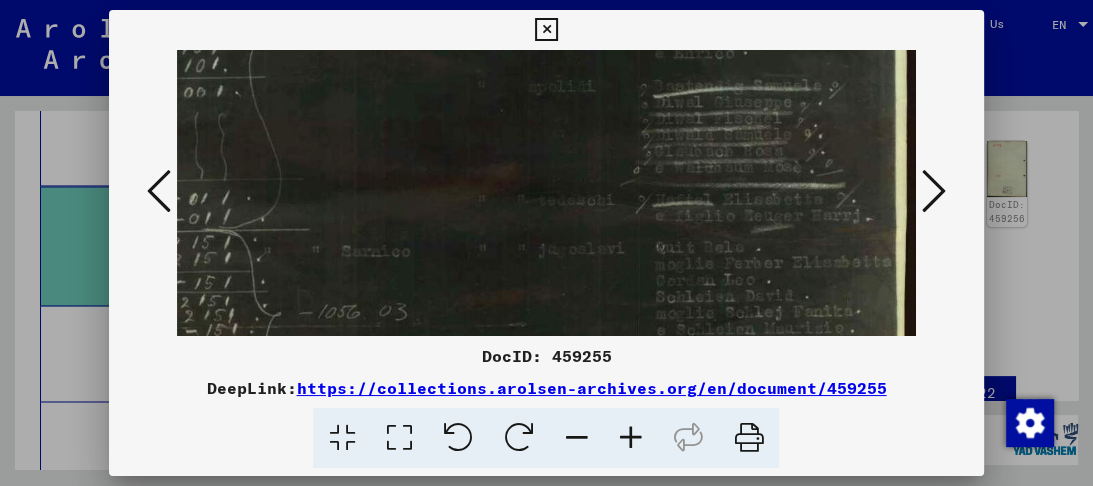 click at bounding box center [546, 30] 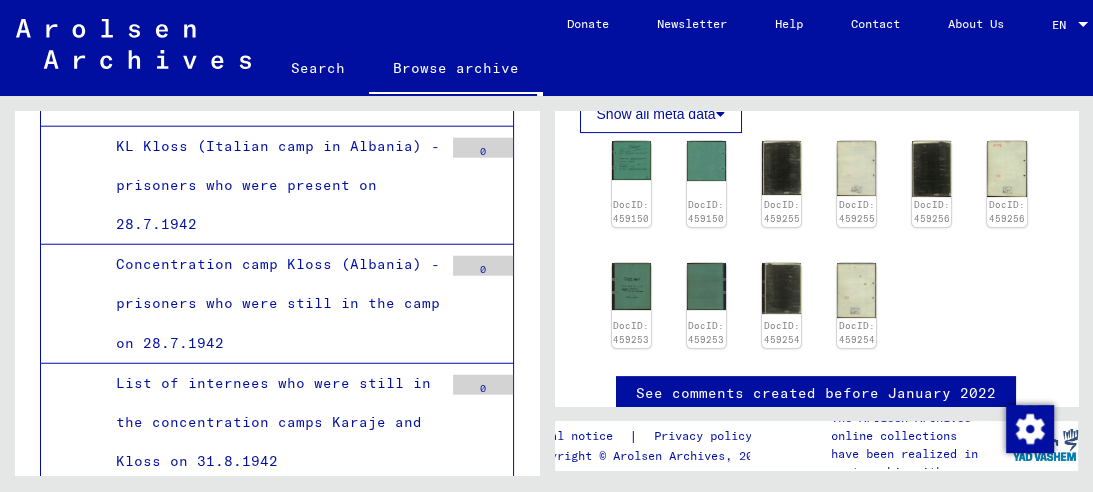 scroll, scrollTop: 9290, scrollLeft: 0, axis: vertical 